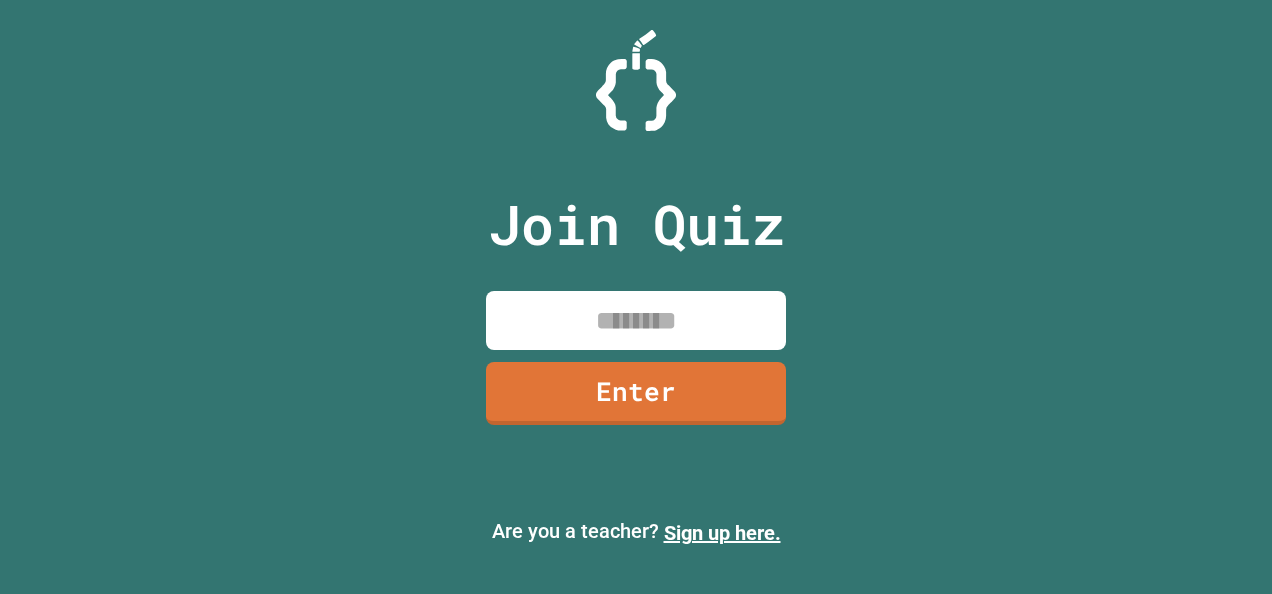 scroll, scrollTop: 0, scrollLeft: 0, axis: both 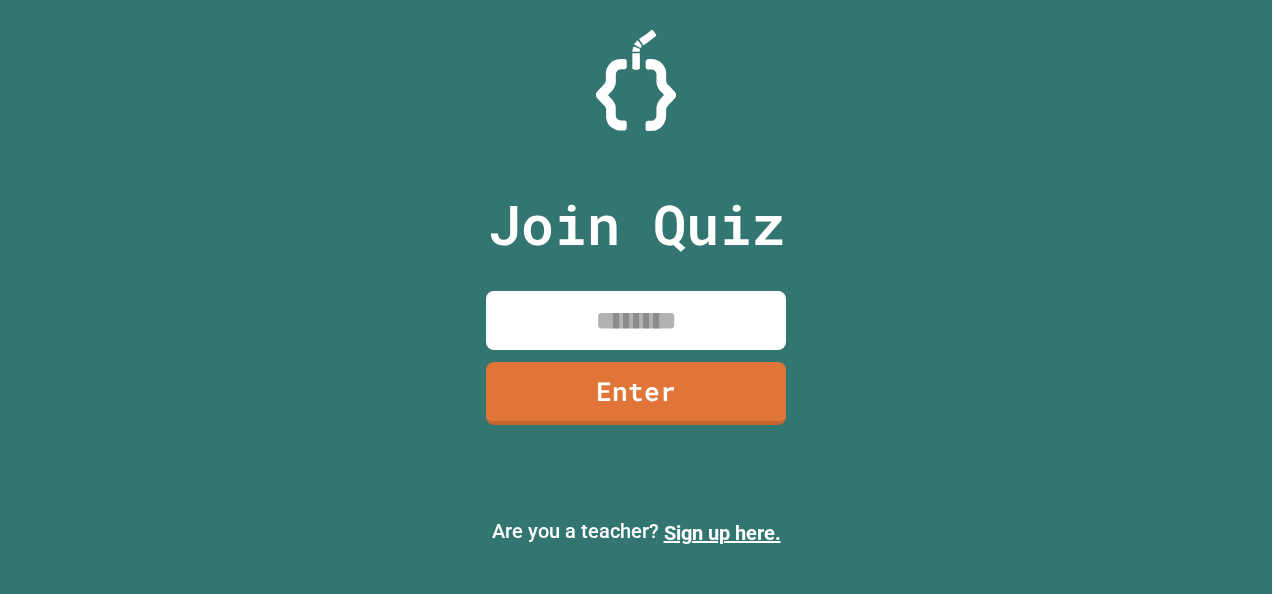 click at bounding box center (636, 320) 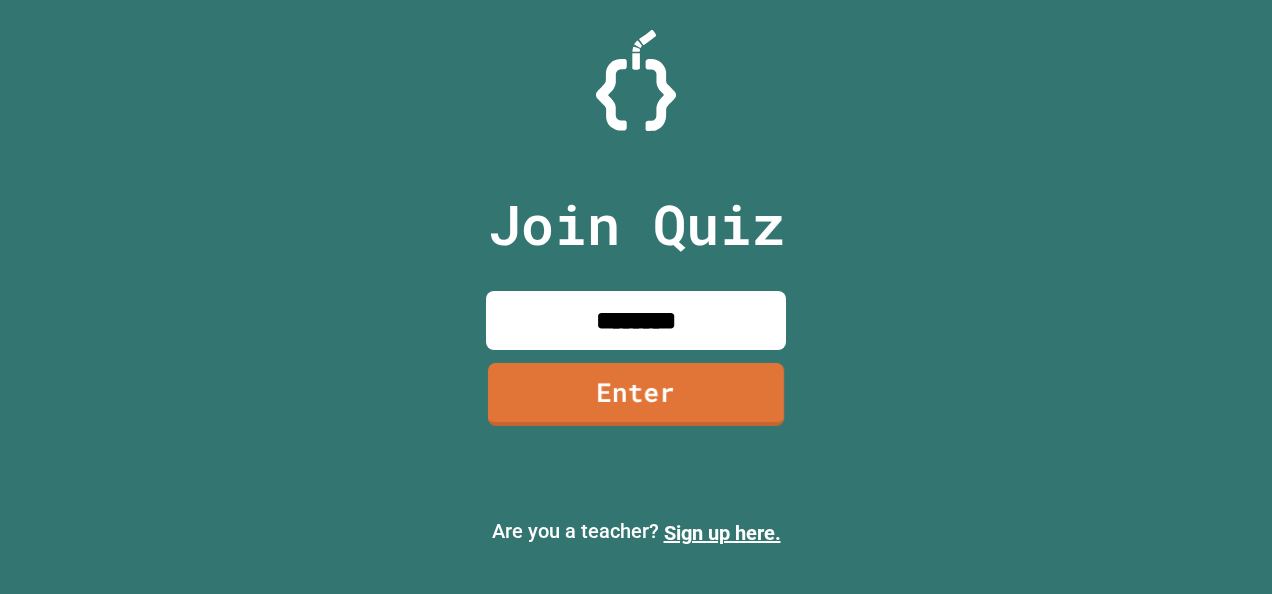 type on "********" 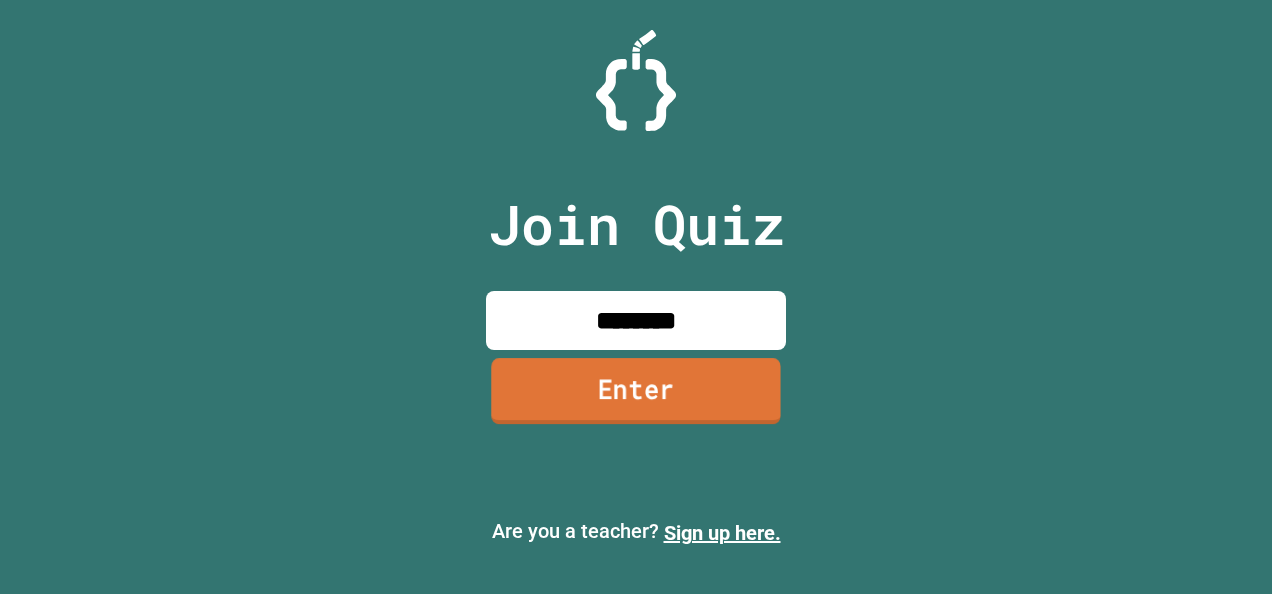 click on "Enter" at bounding box center (635, 391) 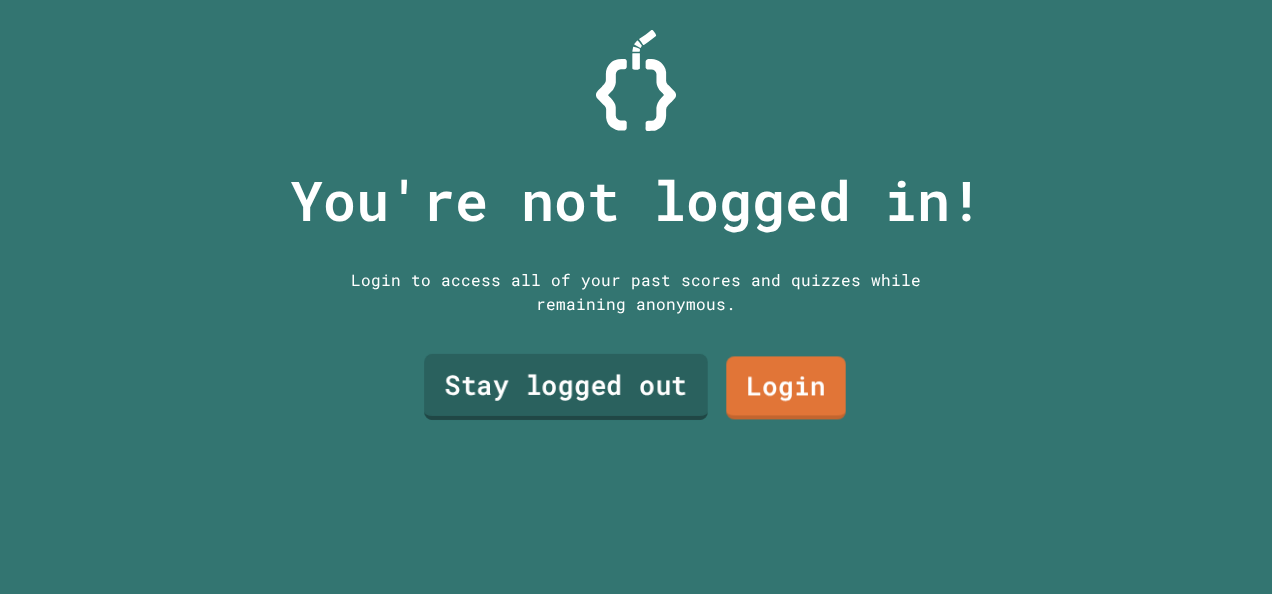 click on "Stay logged out" at bounding box center [566, 387] 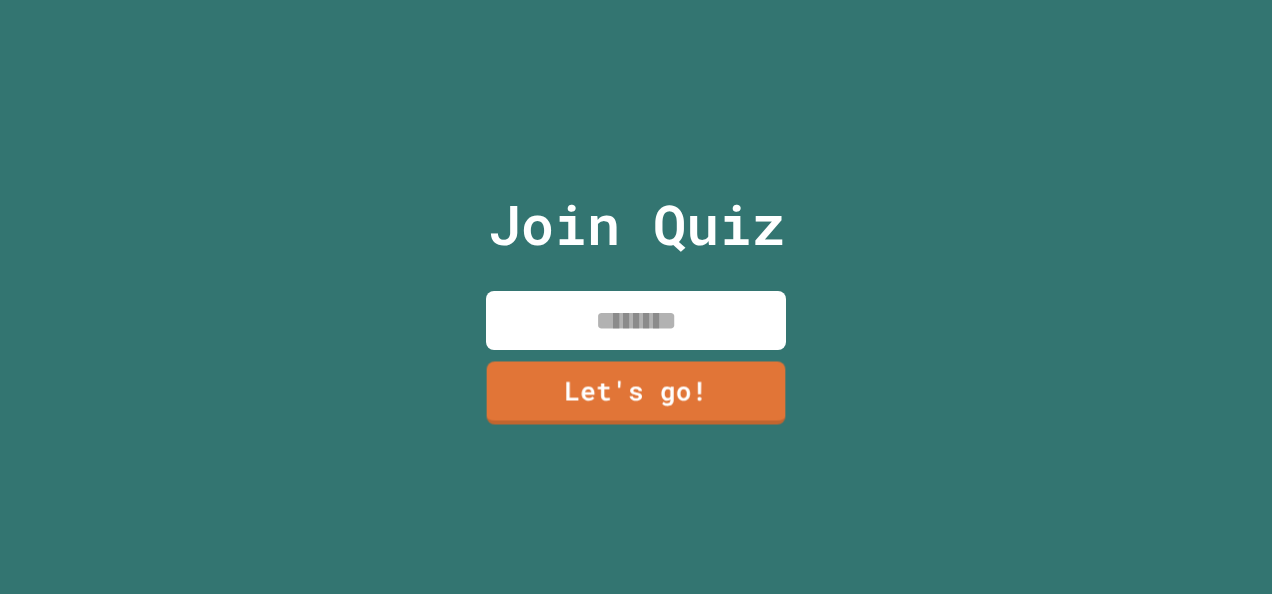 click at bounding box center [636, 320] 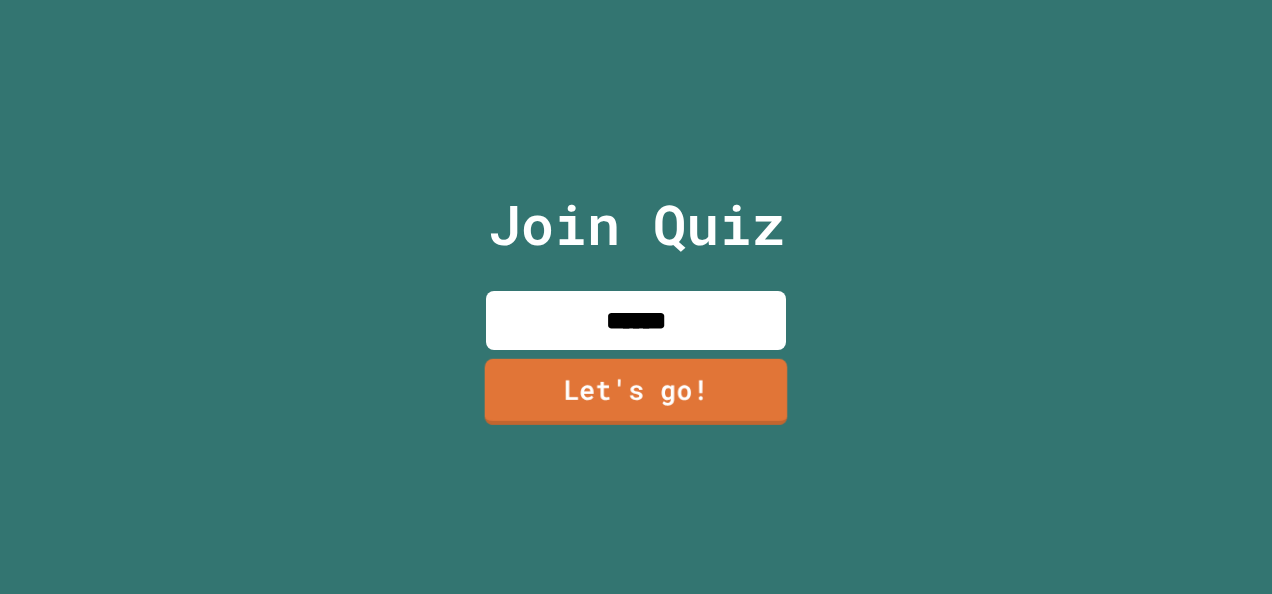 type on "******" 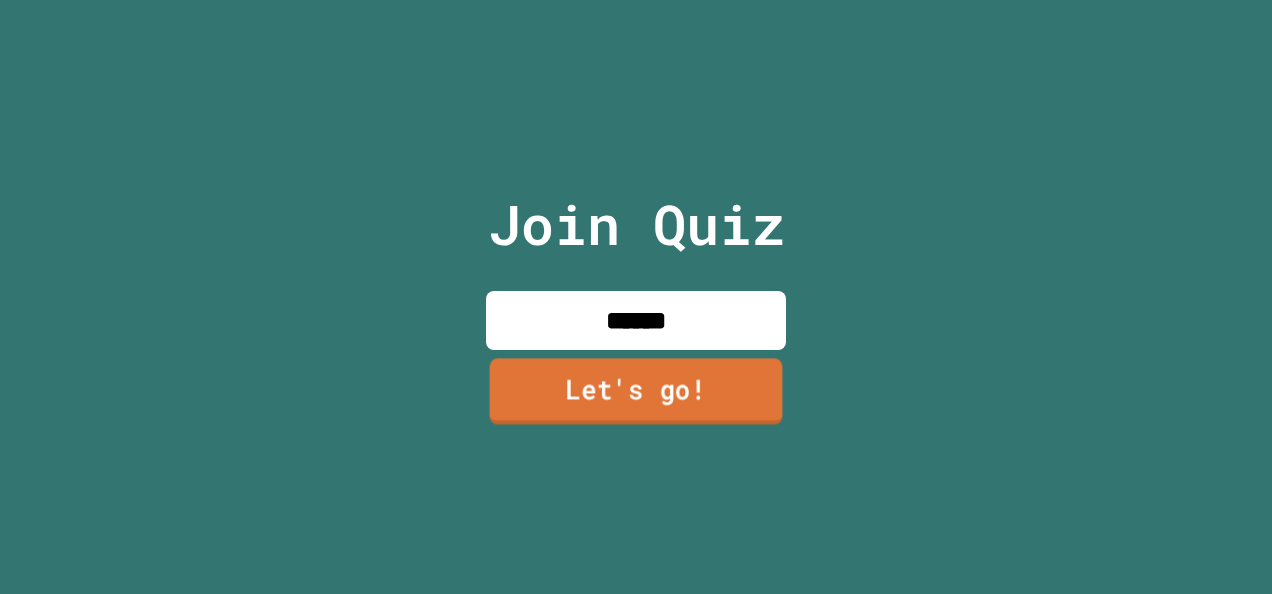 click on "Let's go!" at bounding box center (636, 392) 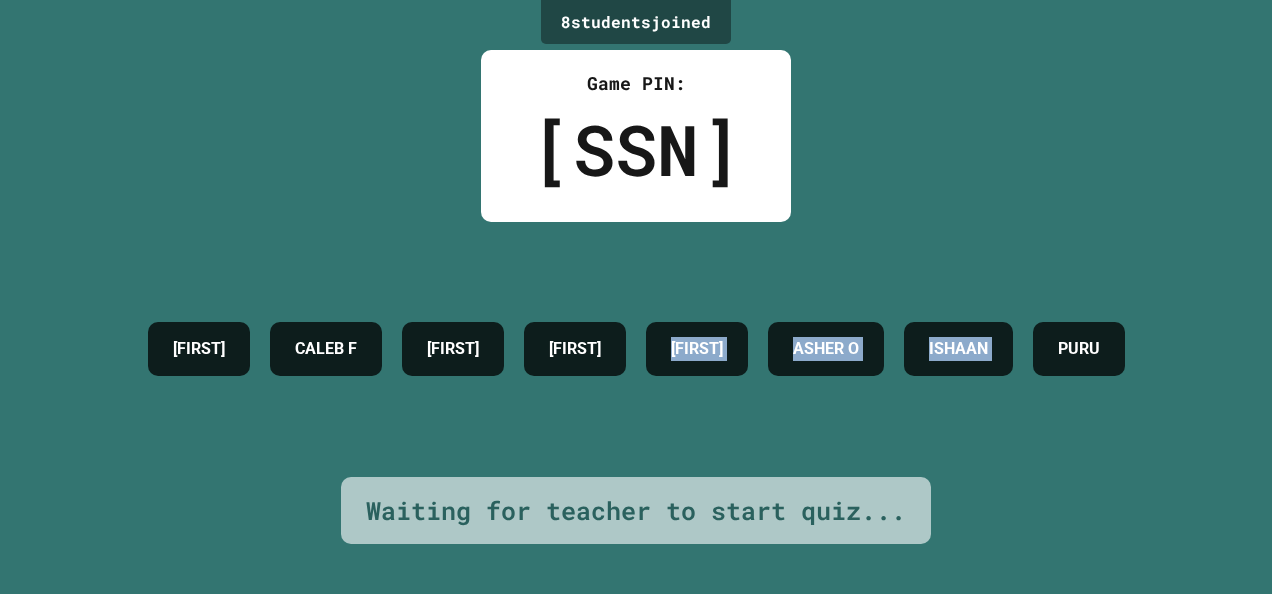 drag, startPoint x: 670, startPoint y: 410, endPoint x: 839, endPoint y: 303, distance: 200.025 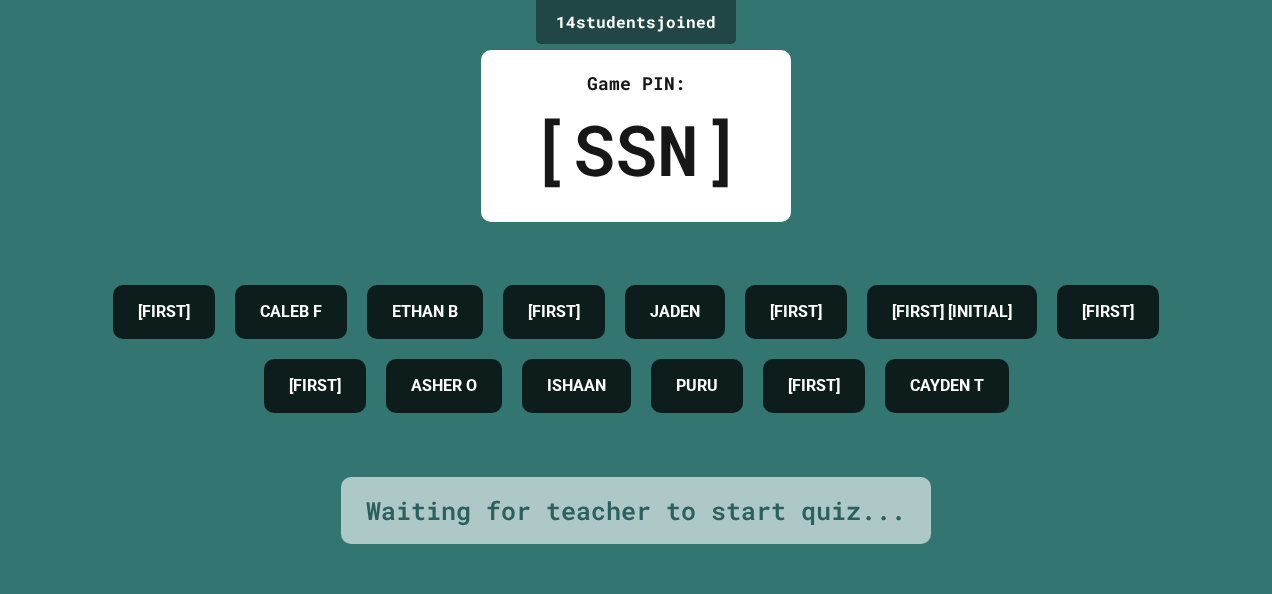 click on "[NUMBER] student s joined Game PIN: [NUMBER] [FIRST] [FIRST] [INITIAL] [FIRST] [INITIAL] [FIRST] [FIRST] [FIRST] [FIRST] [FIRST] [FIRST] [FIRST] [FIRST] Waiting for teacher to start quiz..." at bounding box center (636, 297) 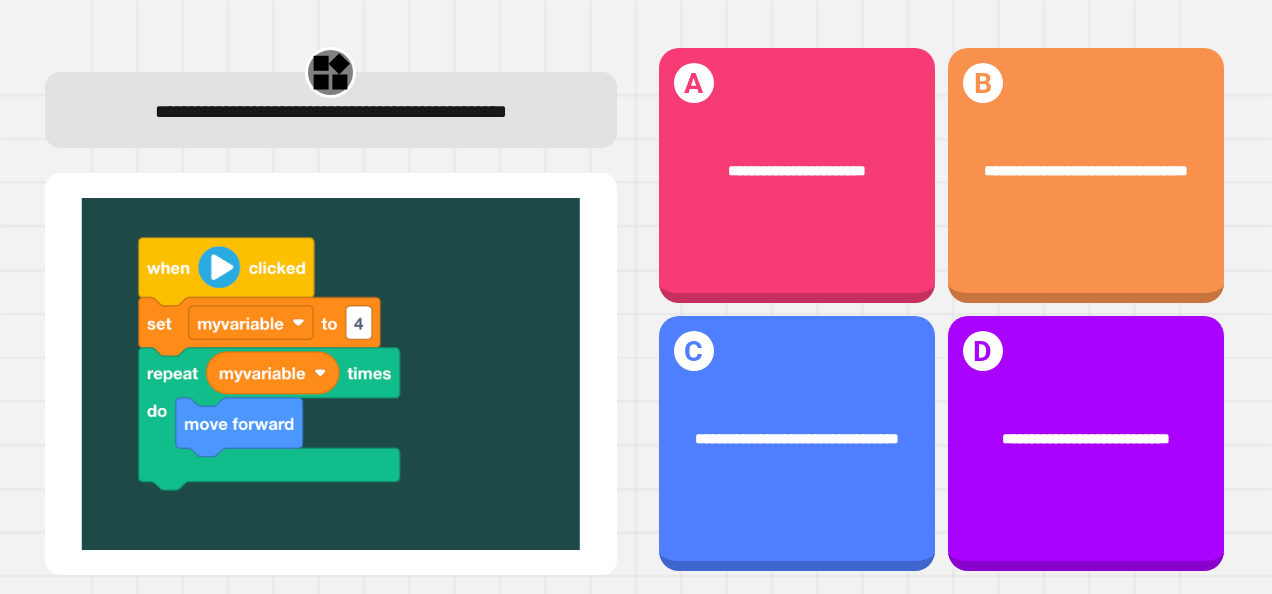 click at bounding box center (331, 374) 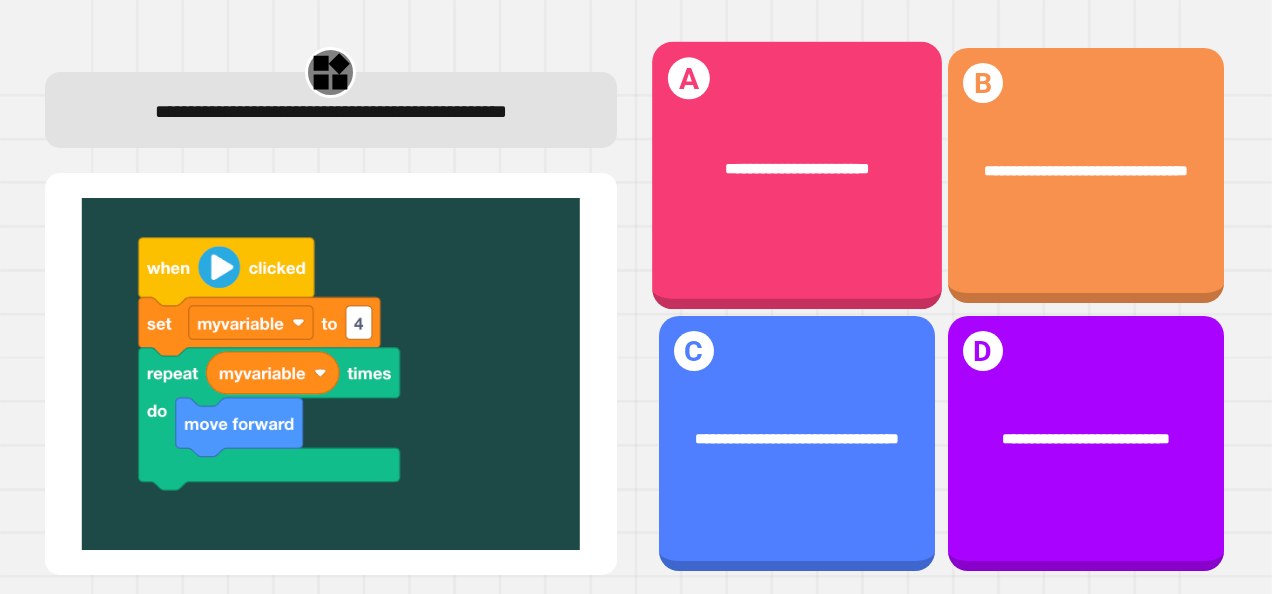 click on "**********" at bounding box center (797, 176) 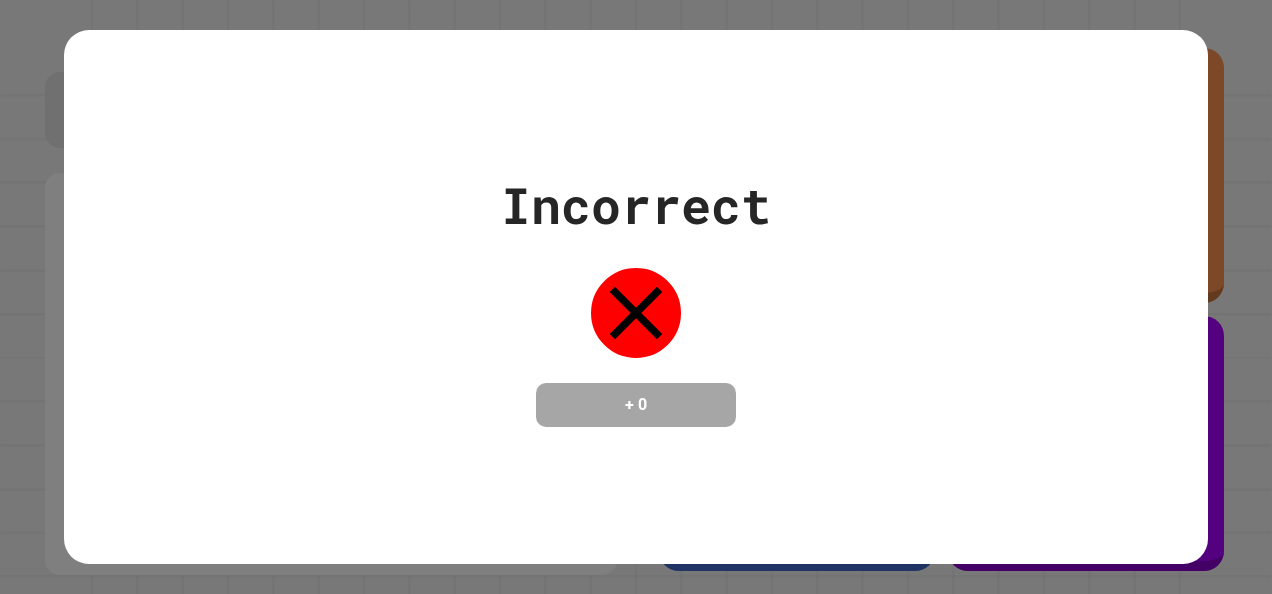 click on "Incorrect" at bounding box center (636, 205) 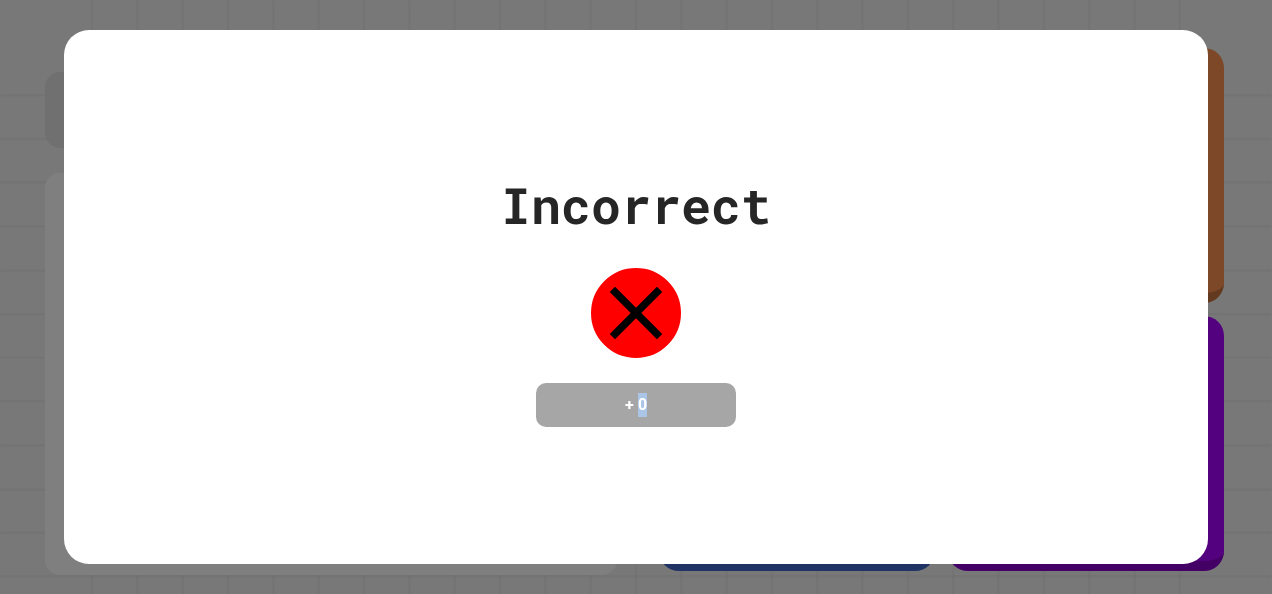 click on "Incorrect   + 0" at bounding box center [636, 297] 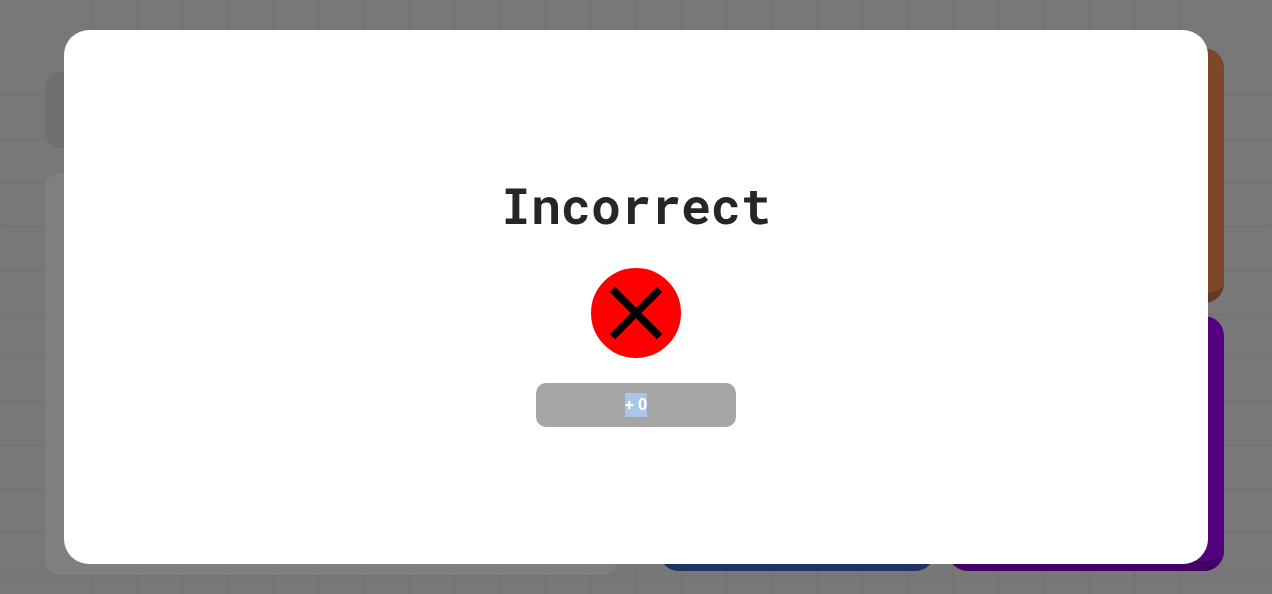 click on "Incorrect   + 0" at bounding box center (636, 297) 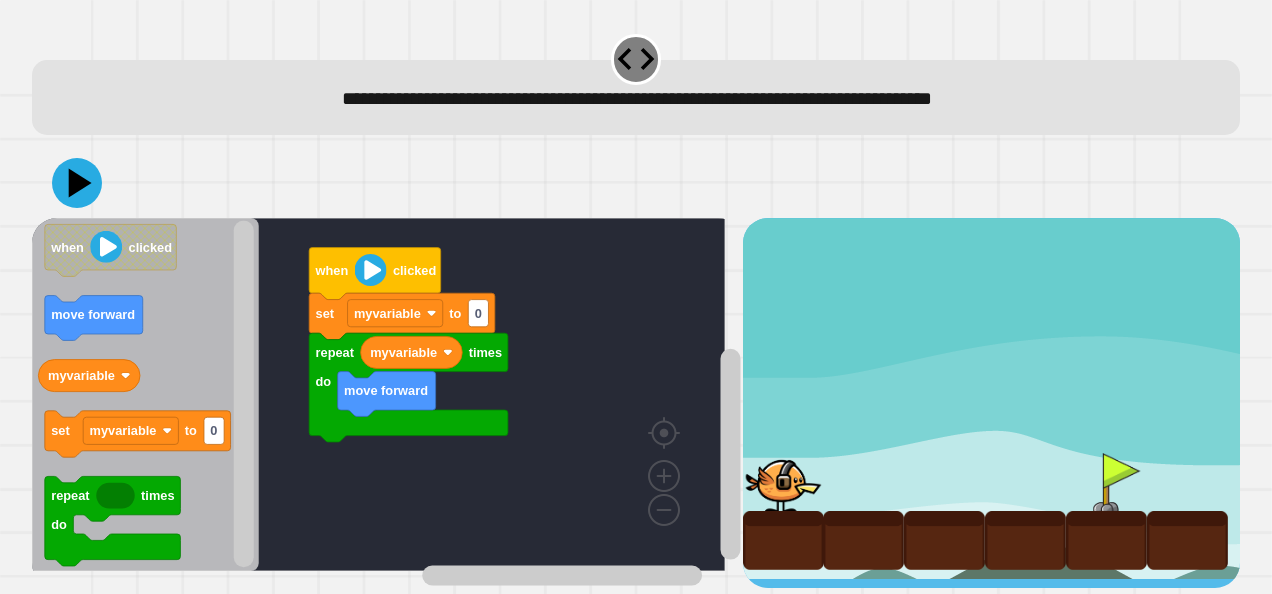 scroll, scrollTop: 15, scrollLeft: 0, axis: vertical 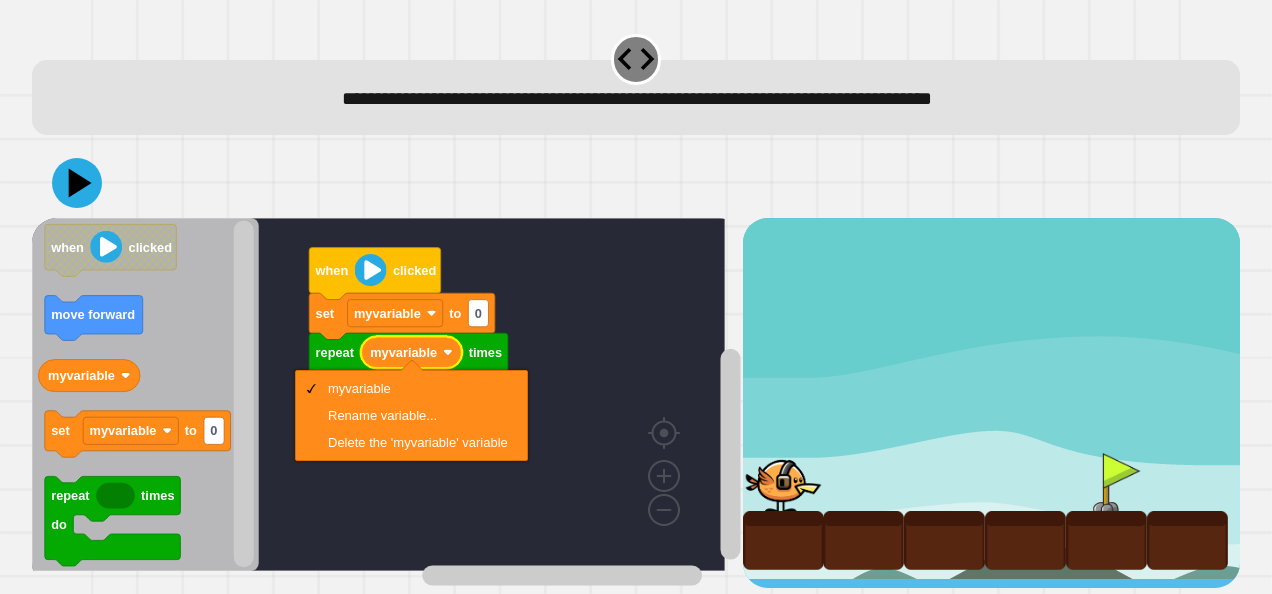 click on "myvariable" 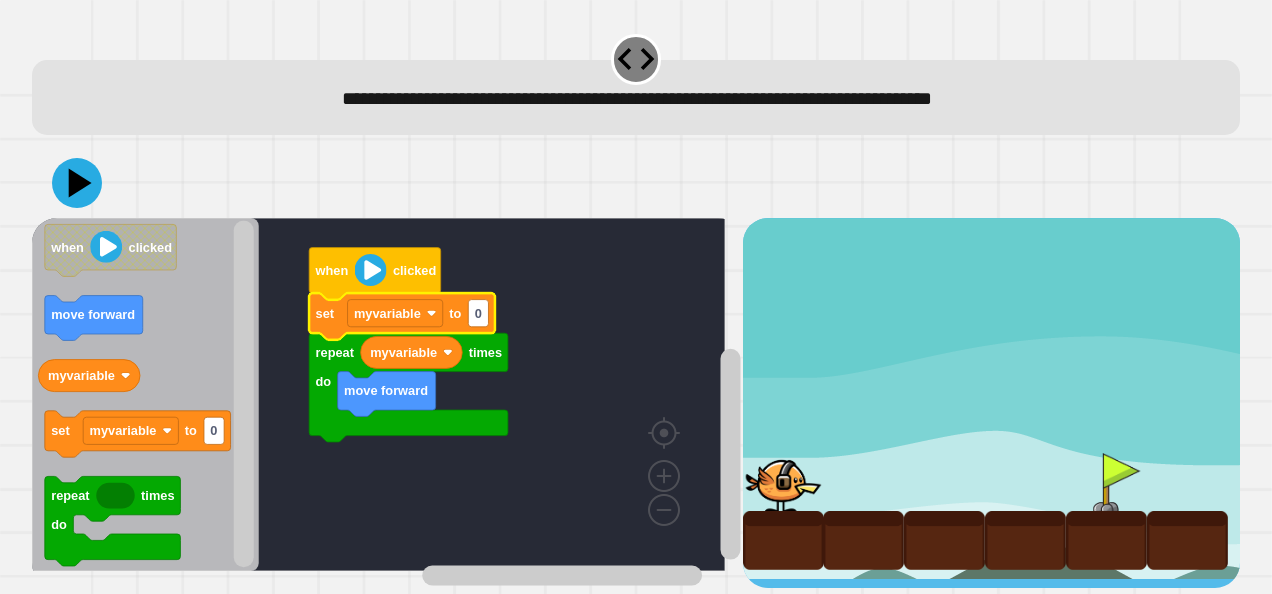 click 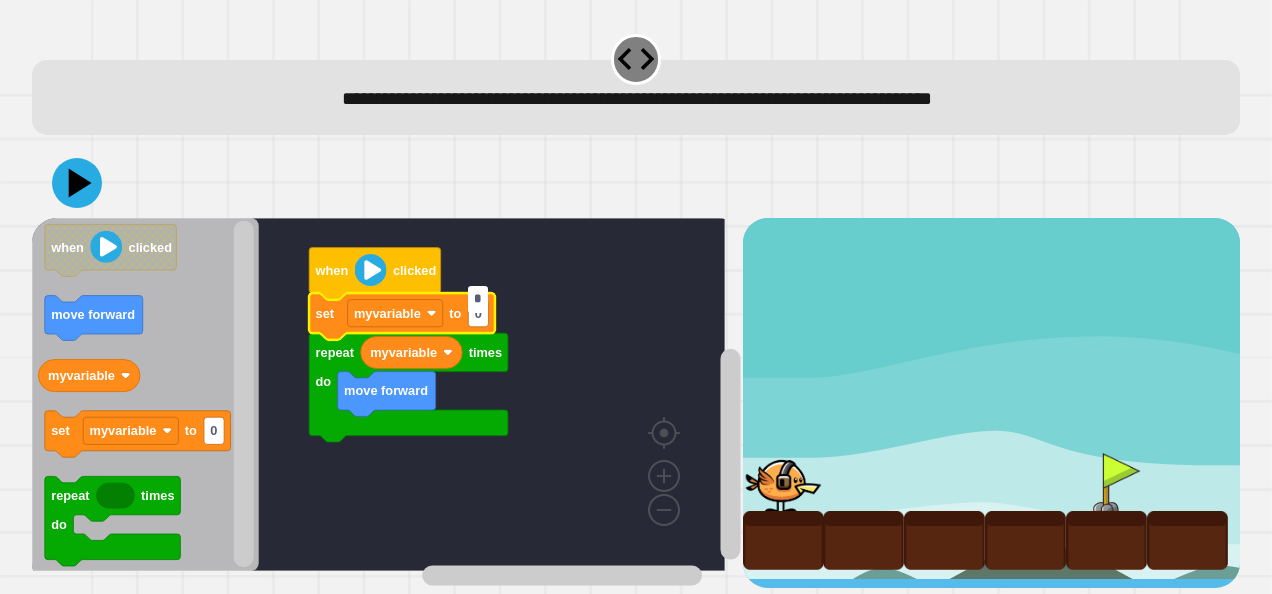 type on "*" 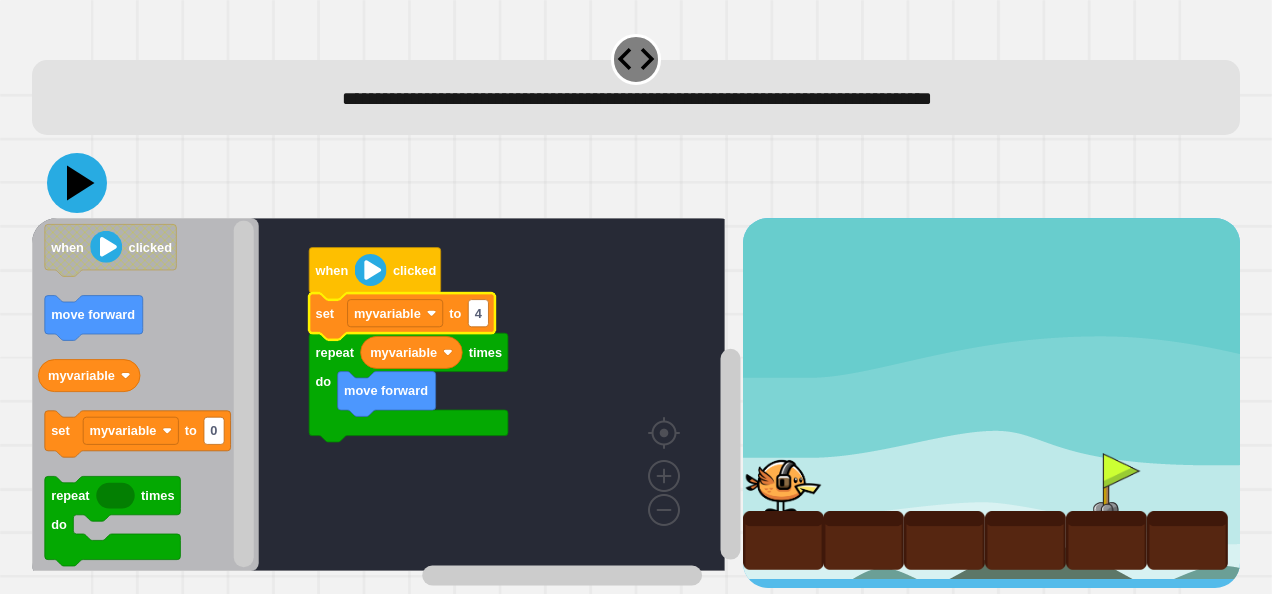 click 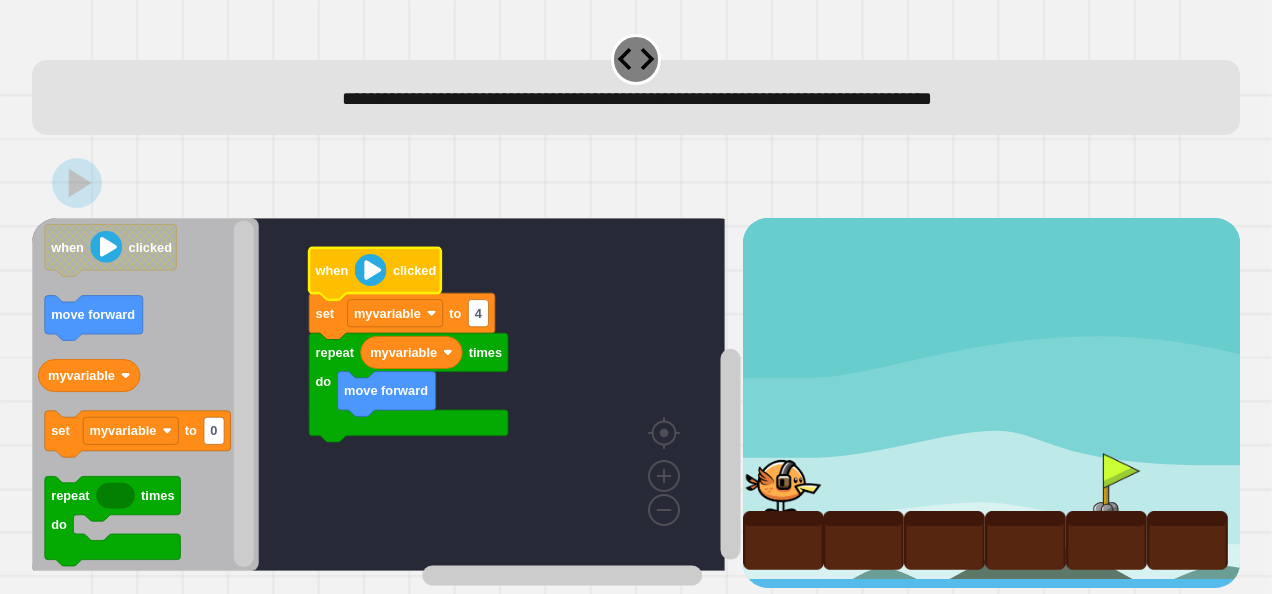 click 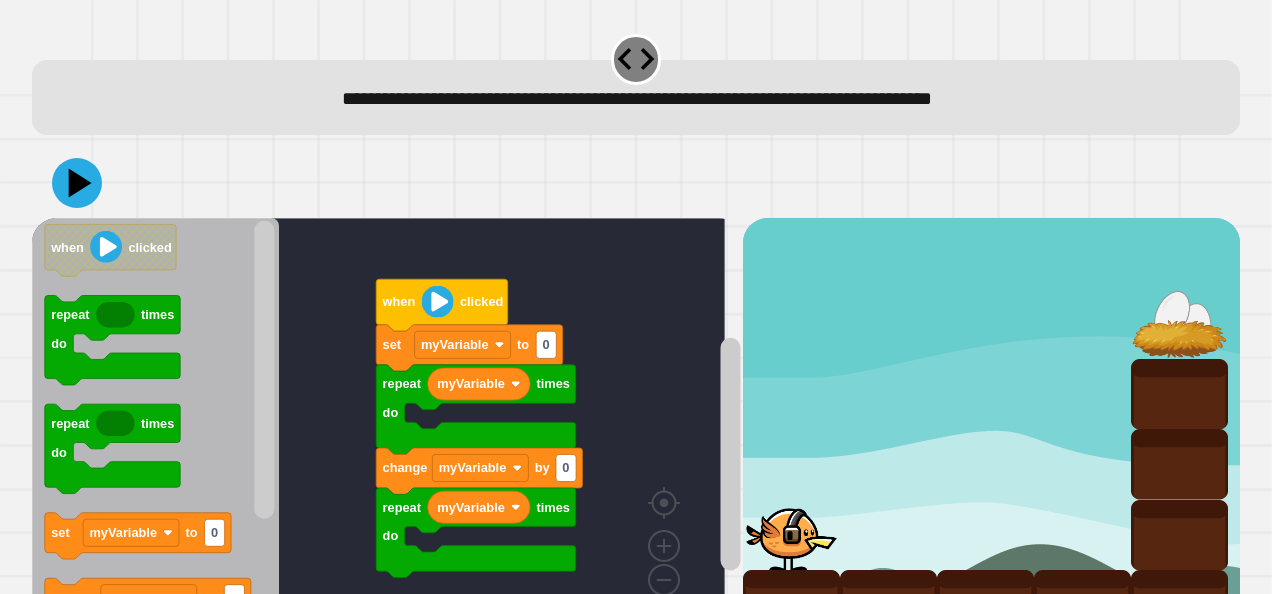 scroll, scrollTop: 85, scrollLeft: 0, axis: vertical 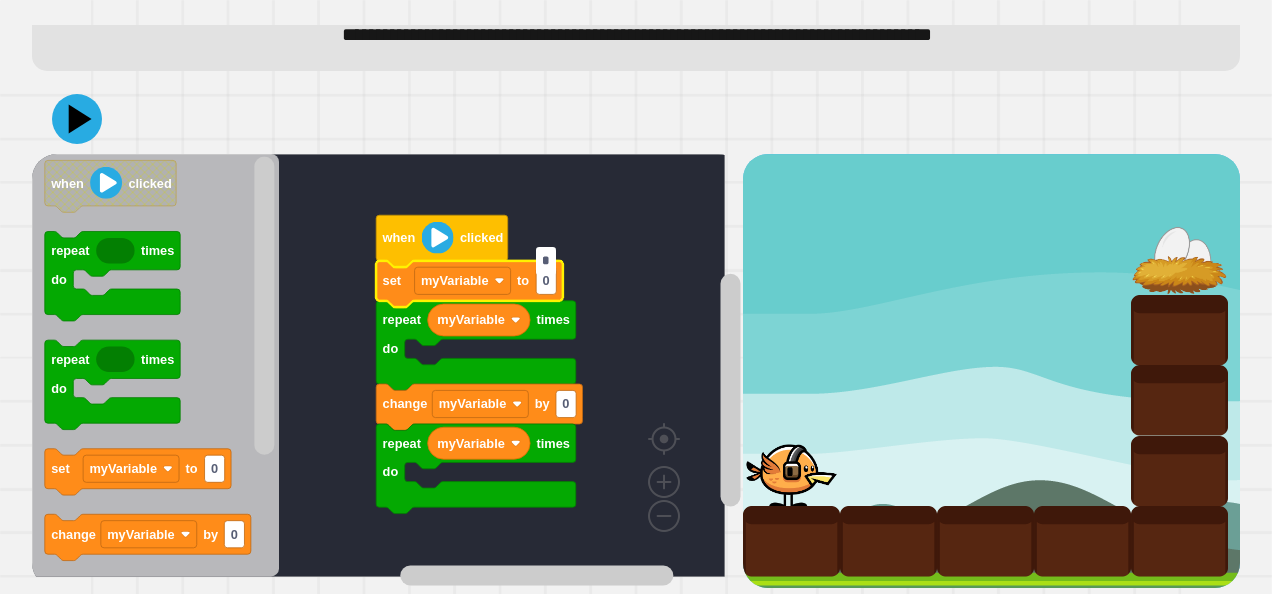 click on "myVariable" 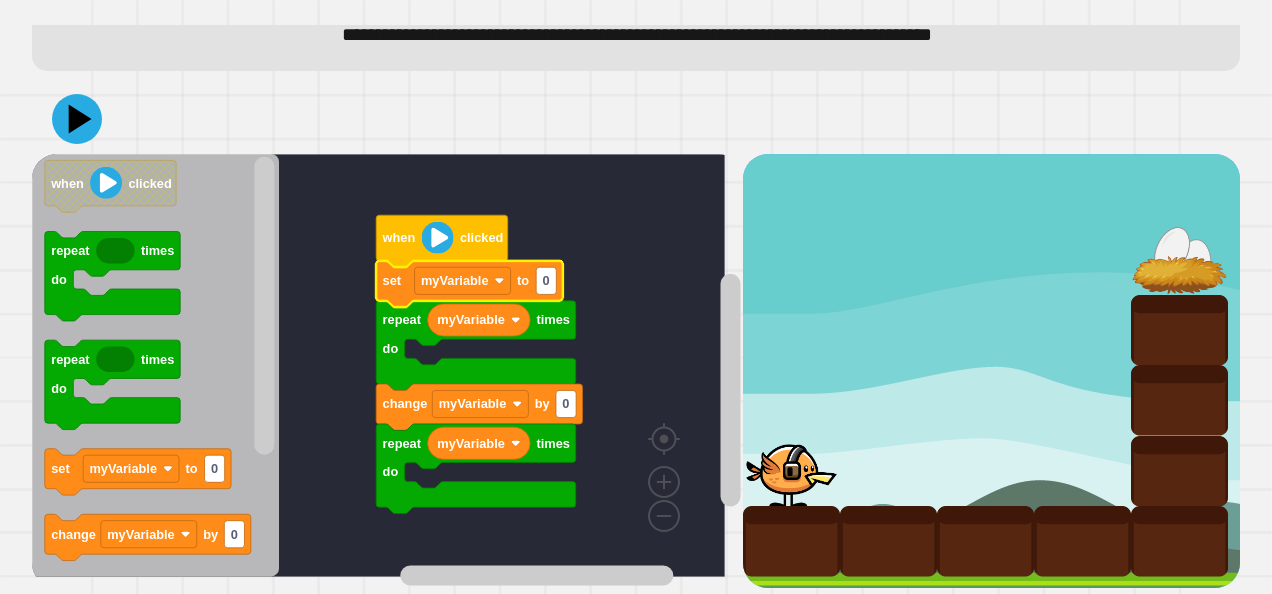 click on "myVariable" 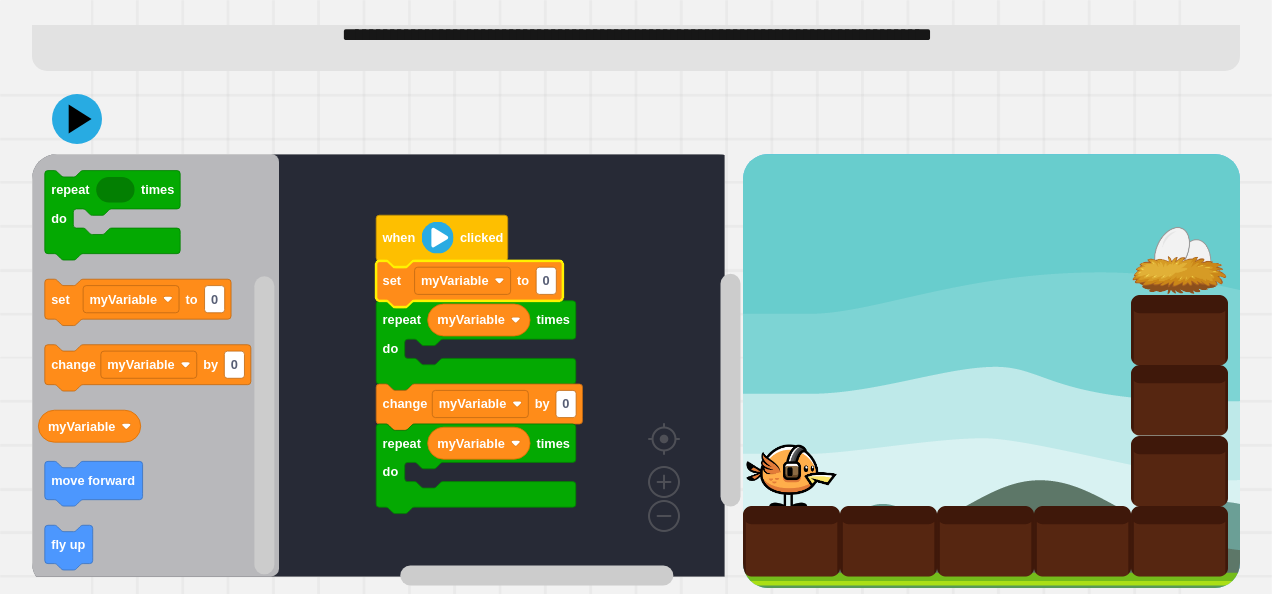 click on "0" 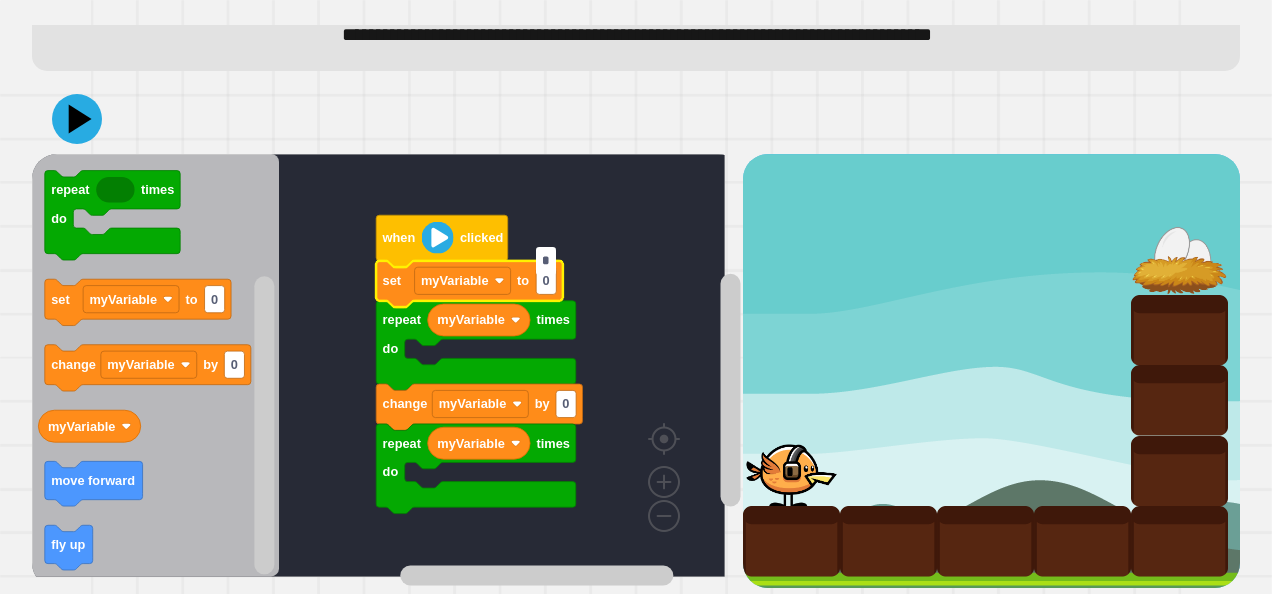 type on "*" 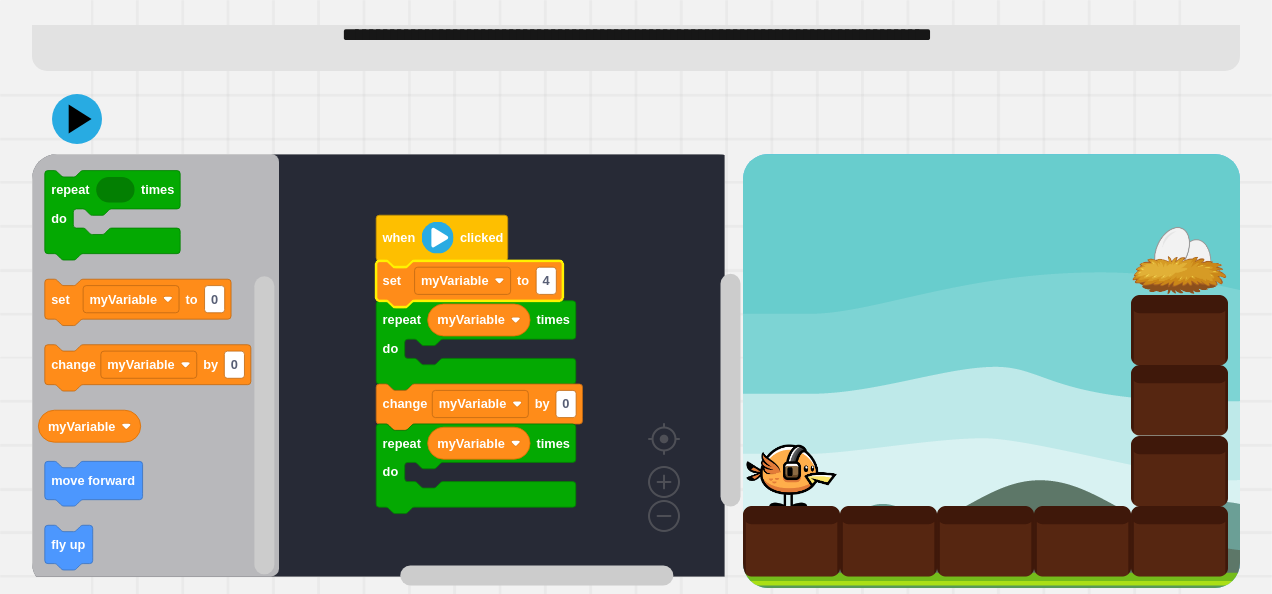 click 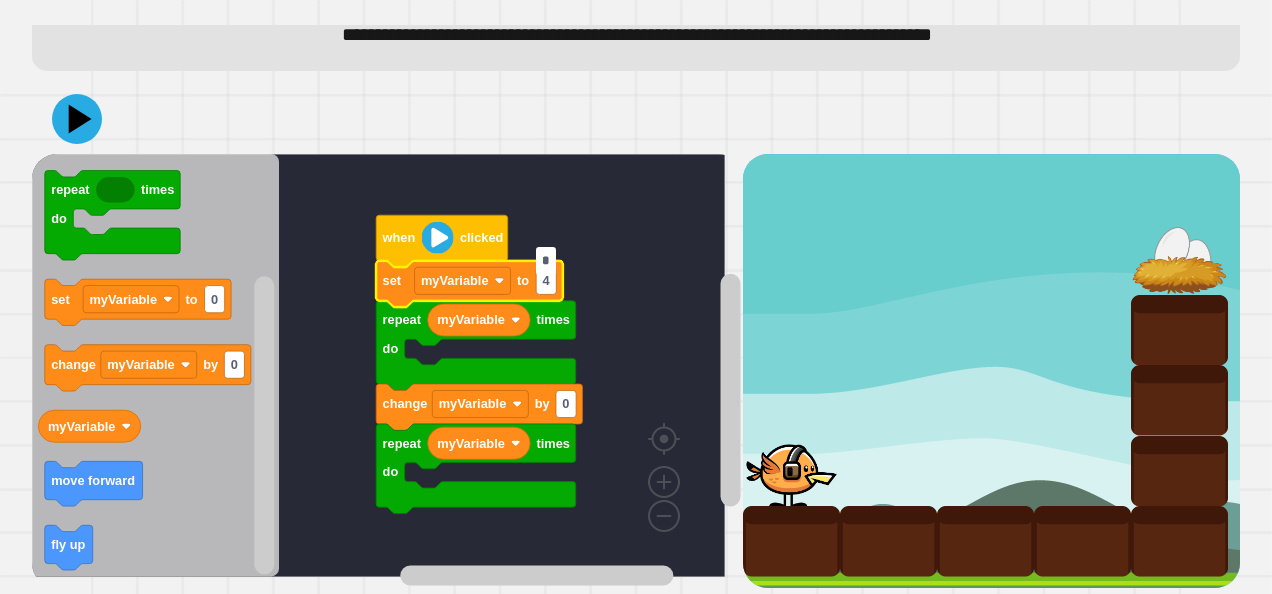 type on "*" 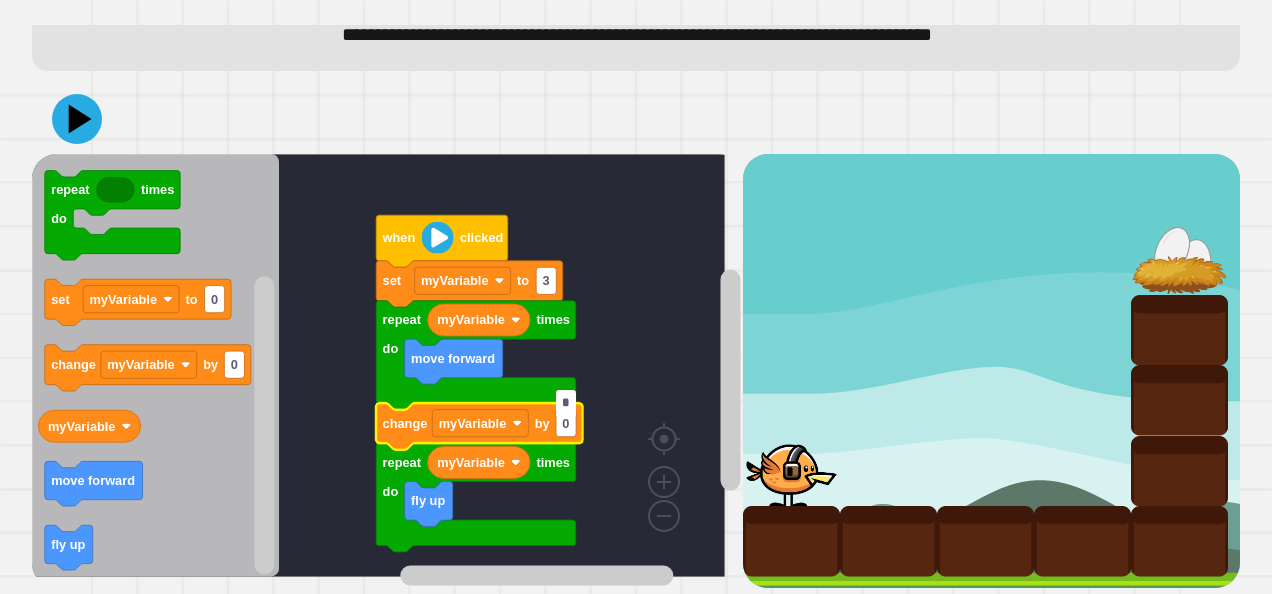 click on "*" at bounding box center [566, 403] 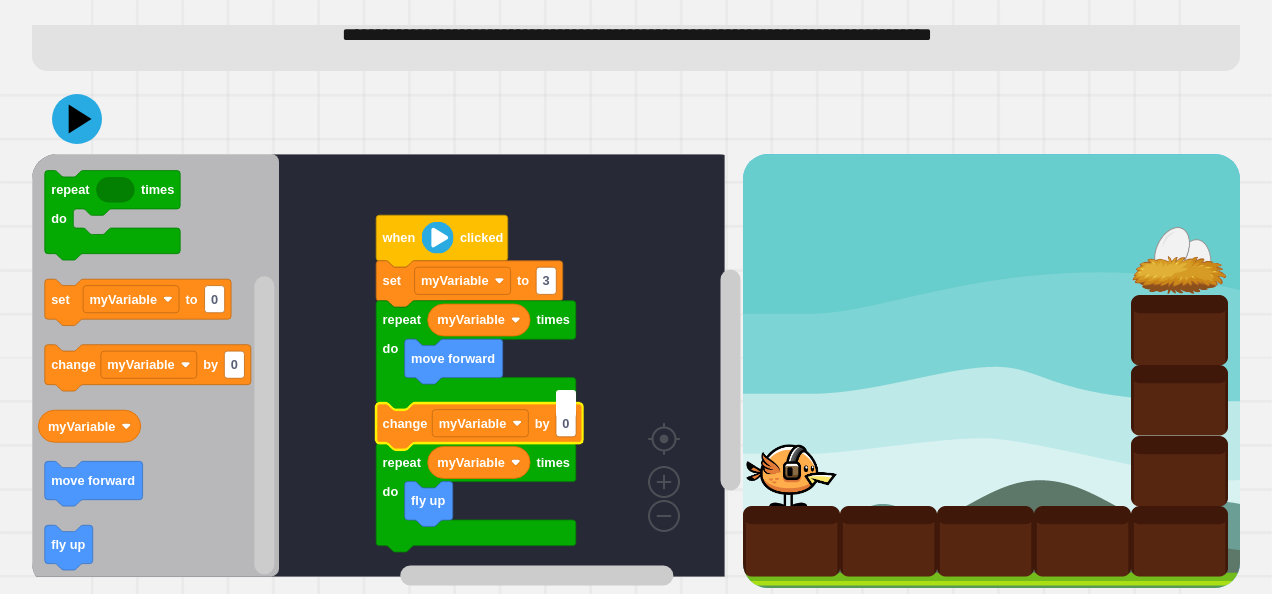 type on "*" 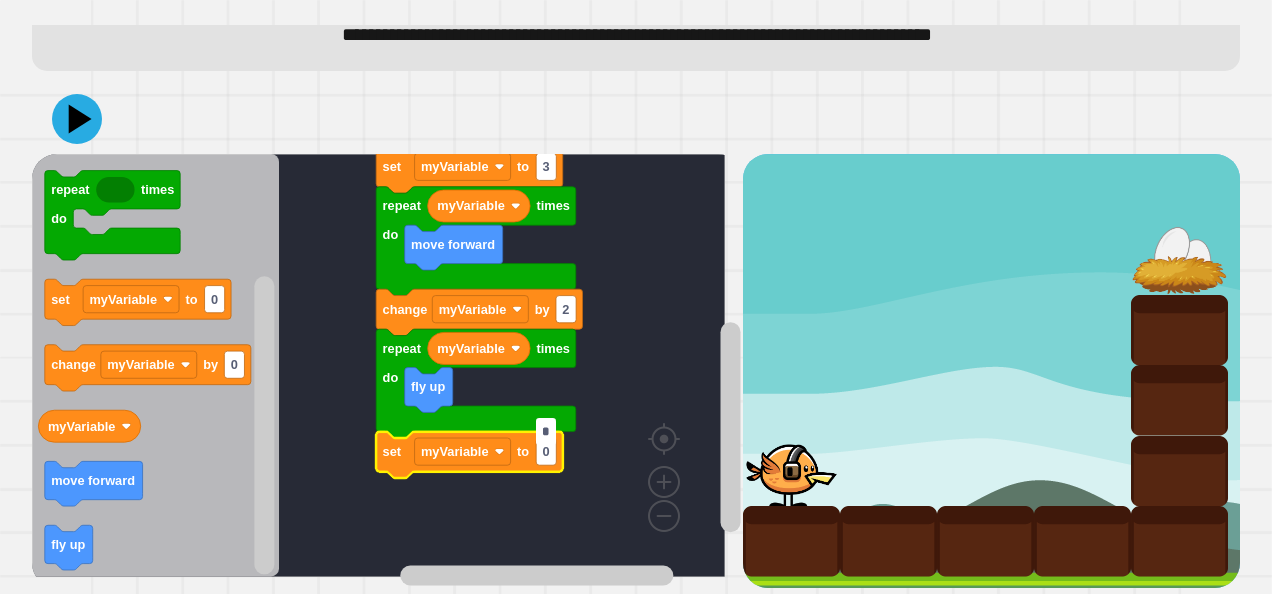 click on "*" at bounding box center [546, 431] 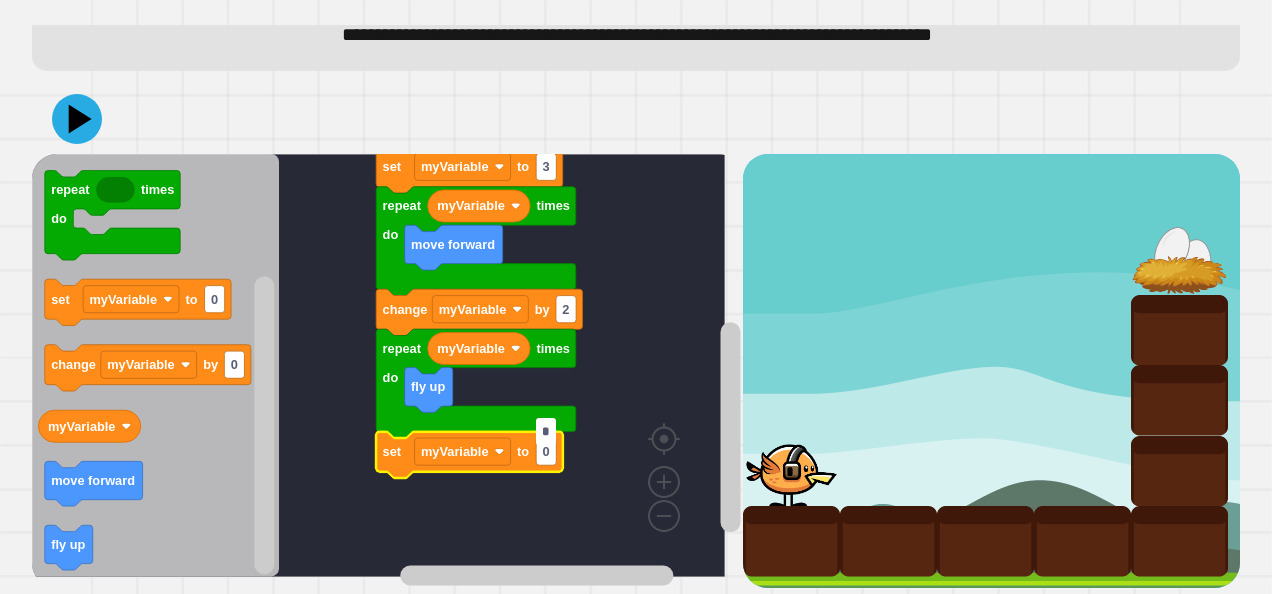 type on "*" 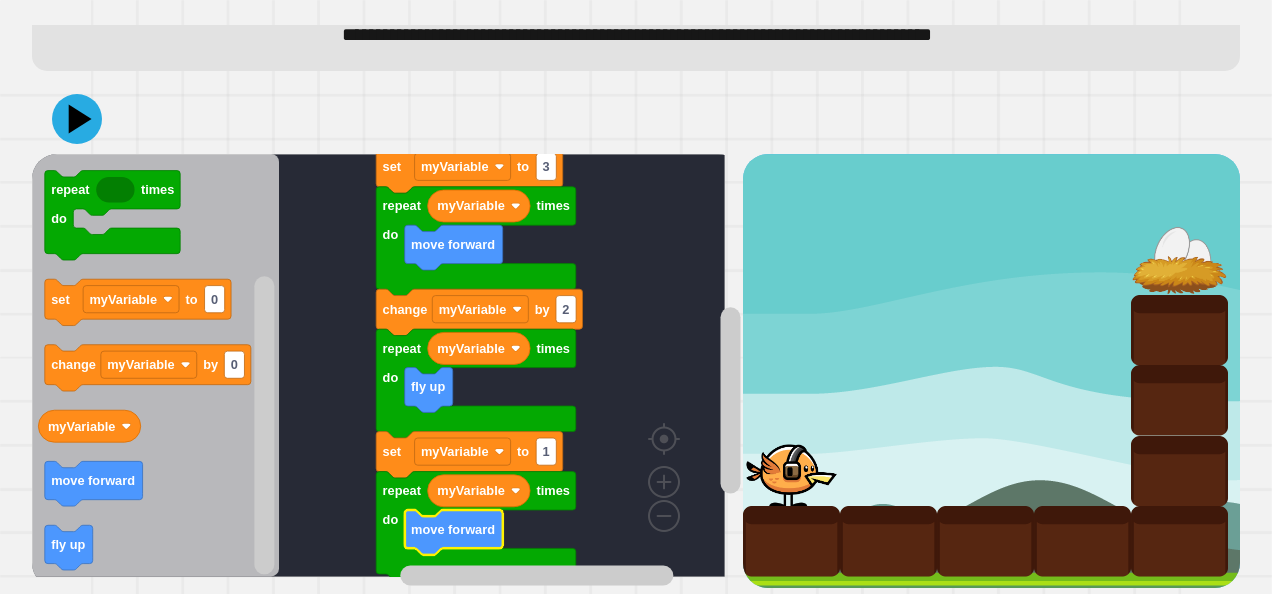 click 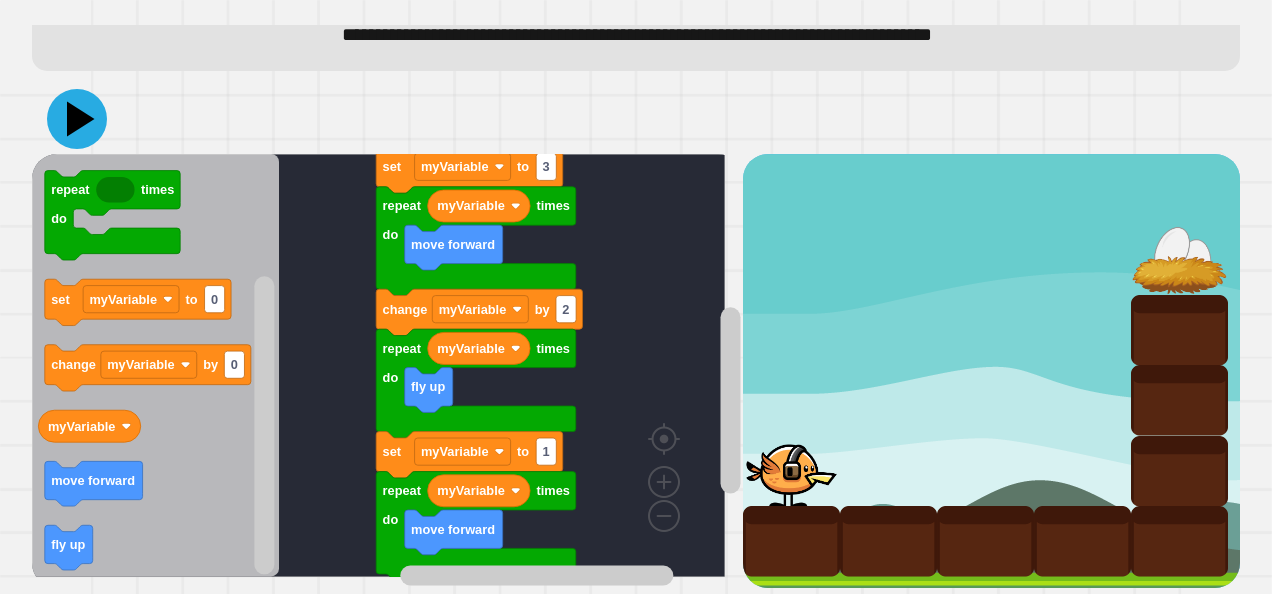click 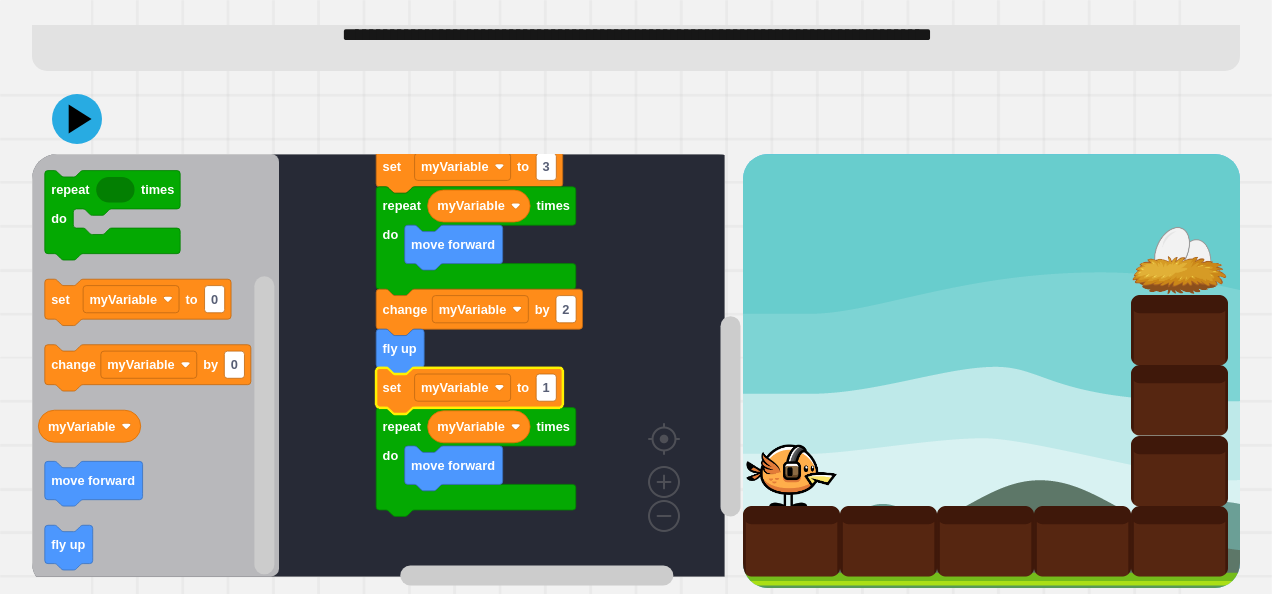 click at bounding box center [636, 119] 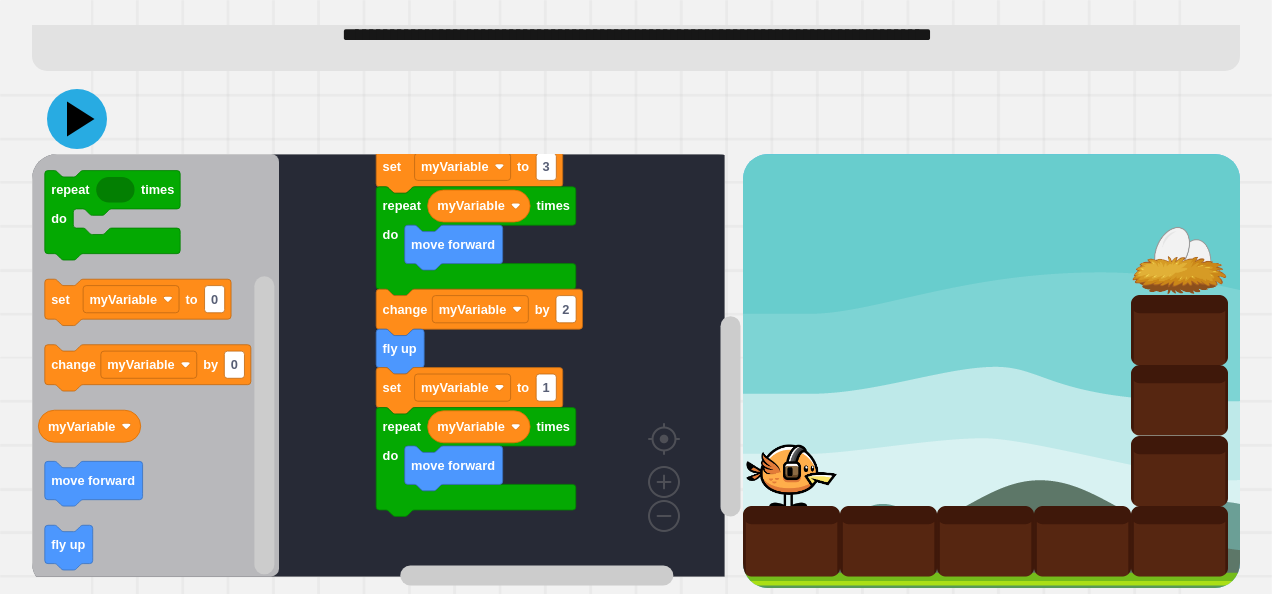 click 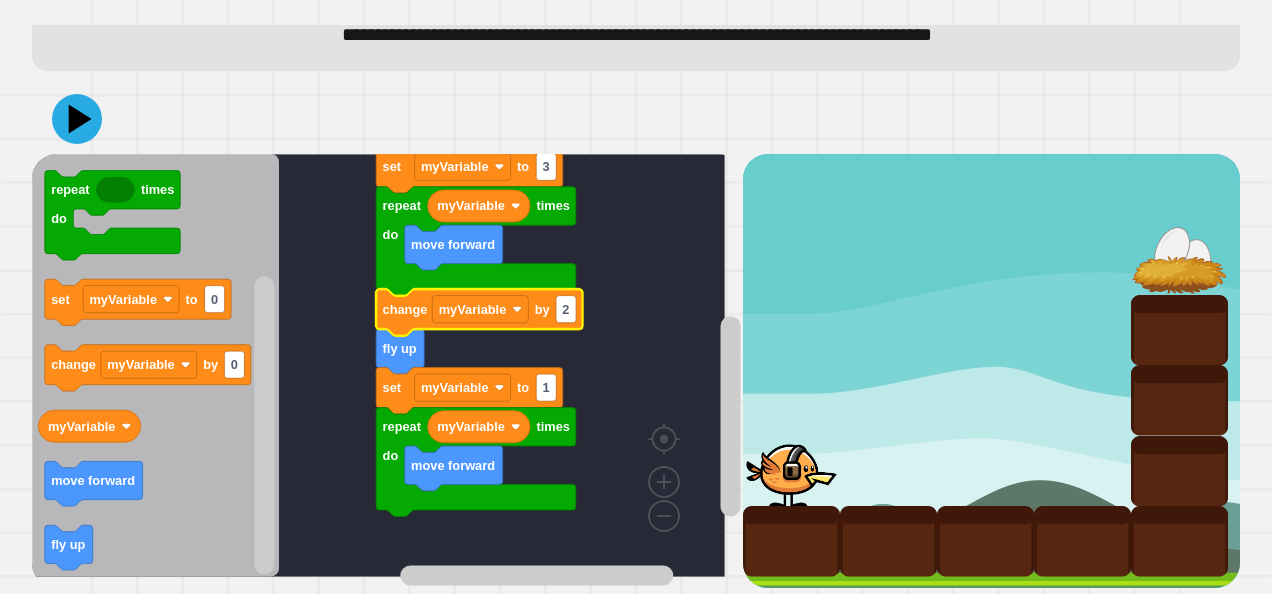 click on "2" 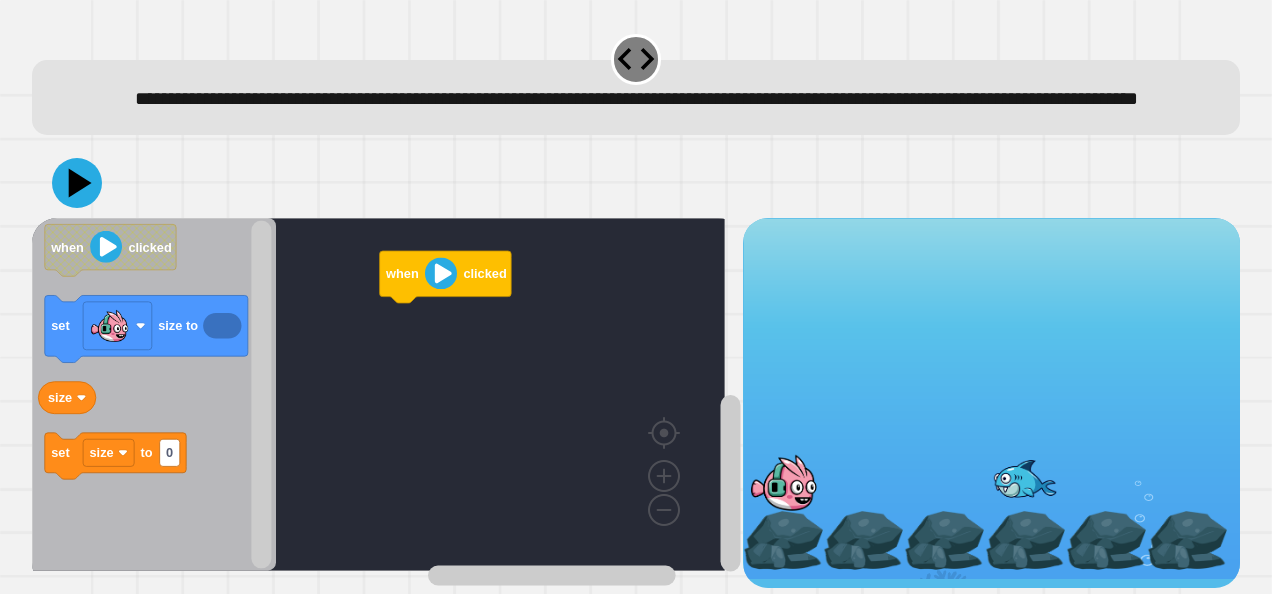 scroll, scrollTop: 46, scrollLeft: 0, axis: vertical 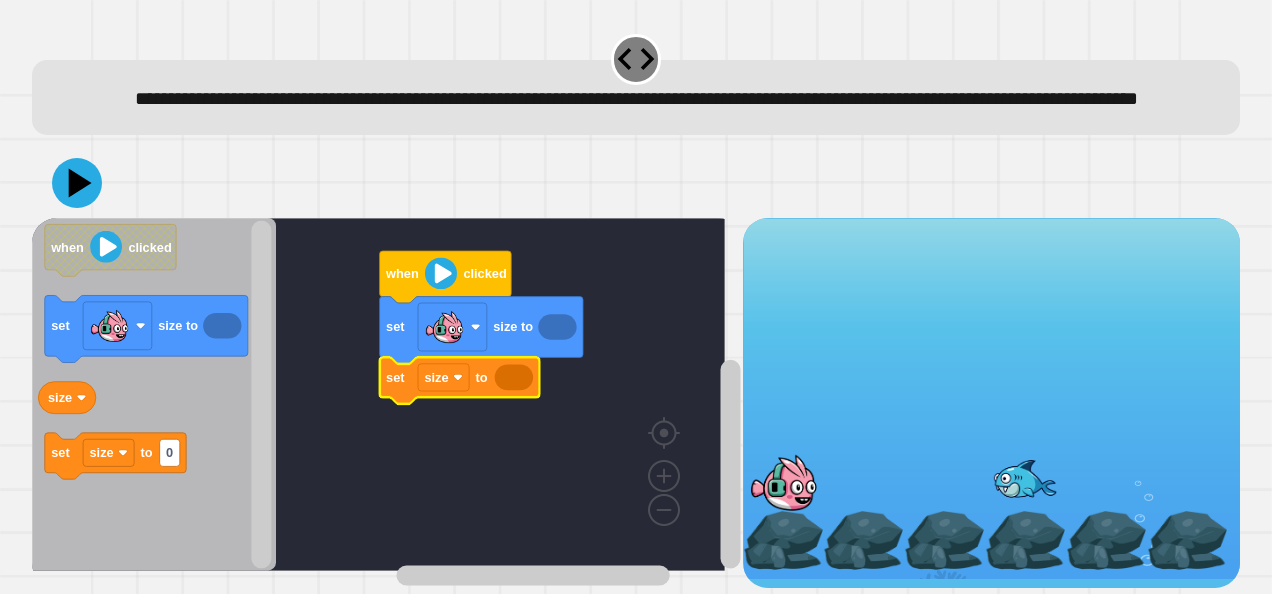 click 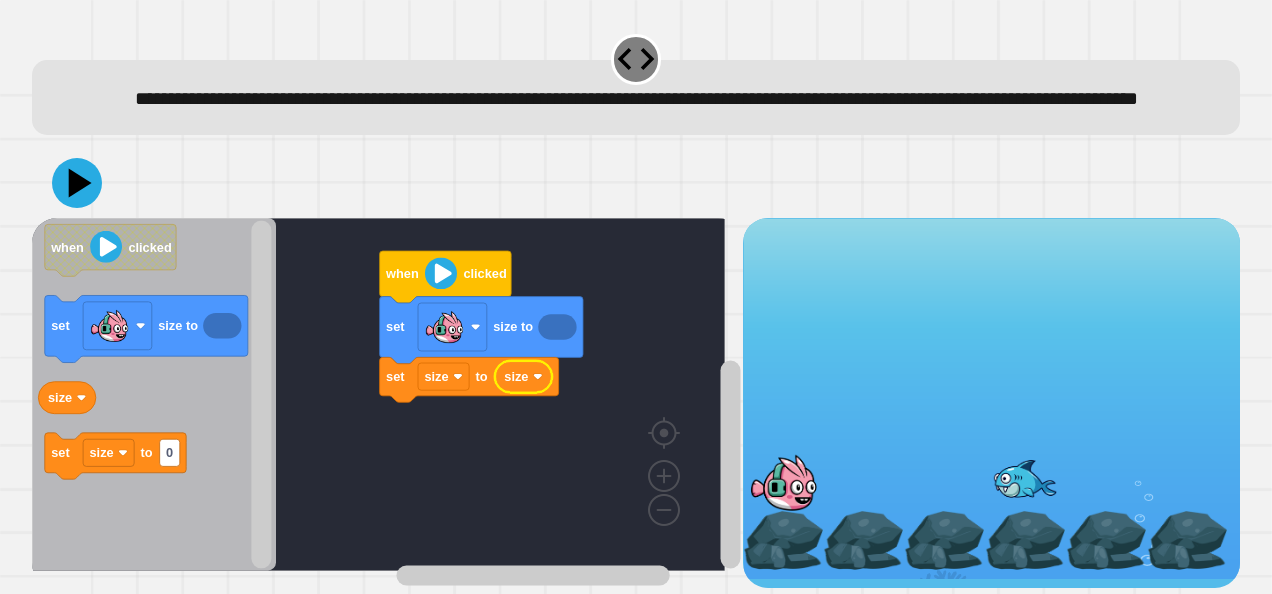 click on "size" 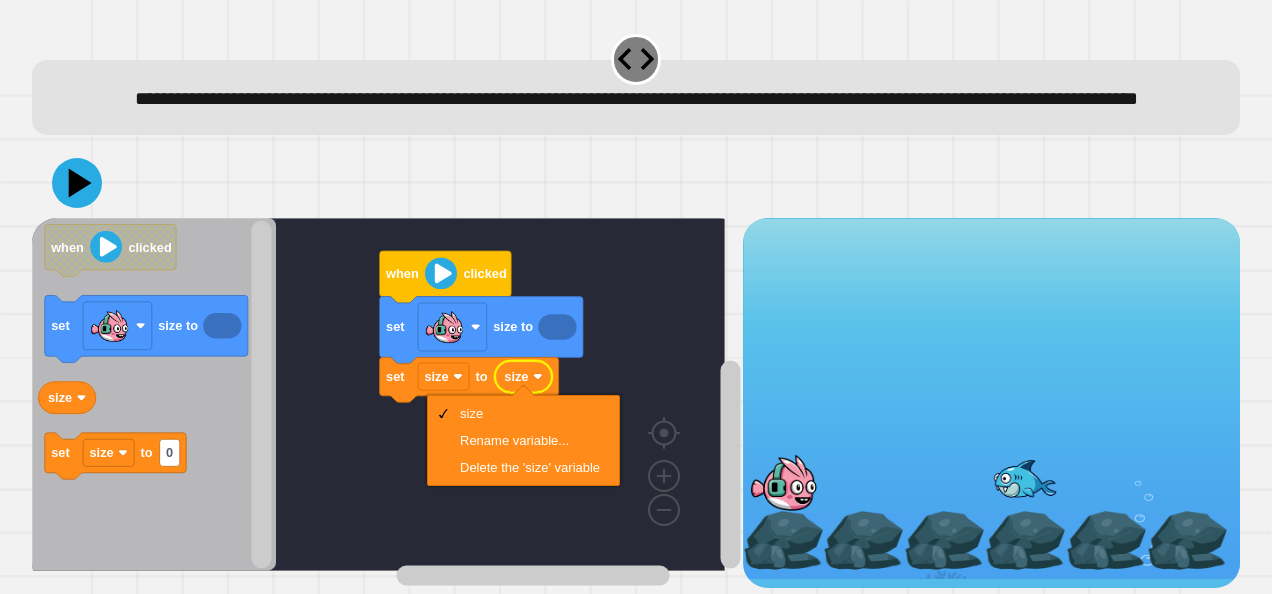 drag, startPoint x: 520, startPoint y: 464, endPoint x: 715, endPoint y: 554, distance: 214.76732 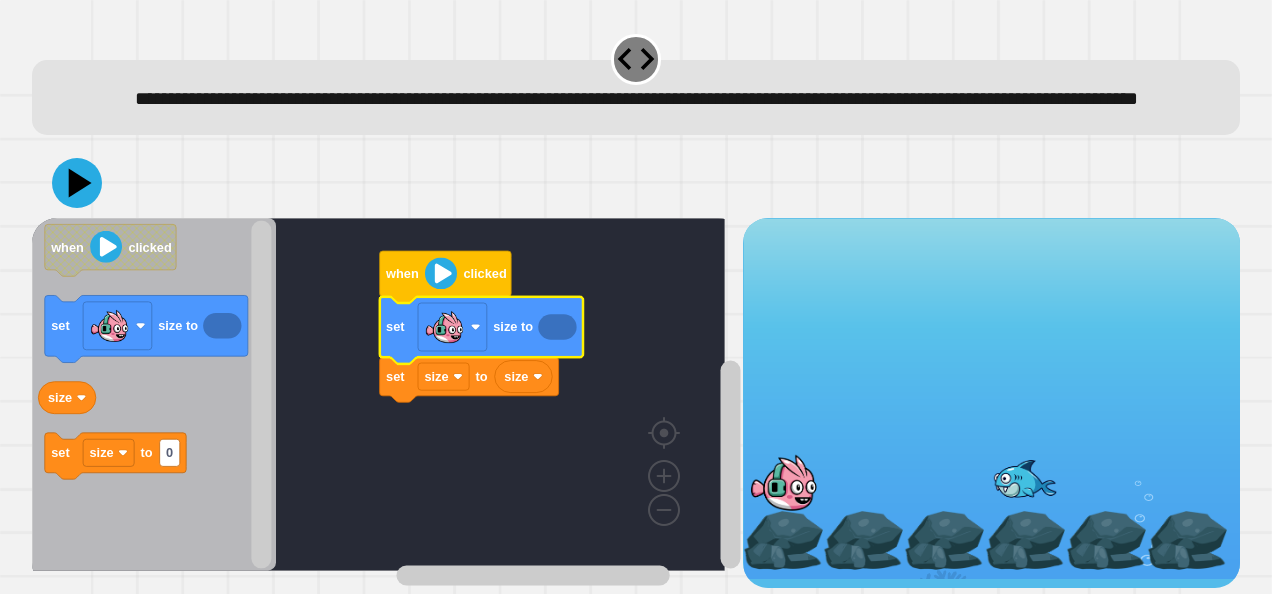 click 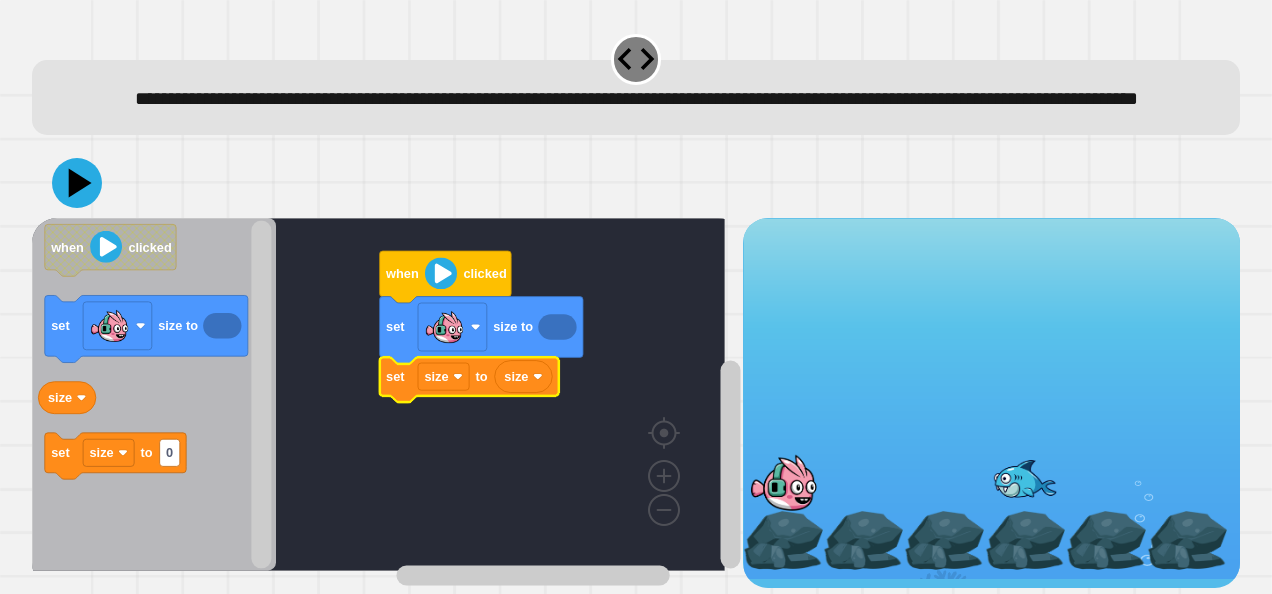 click 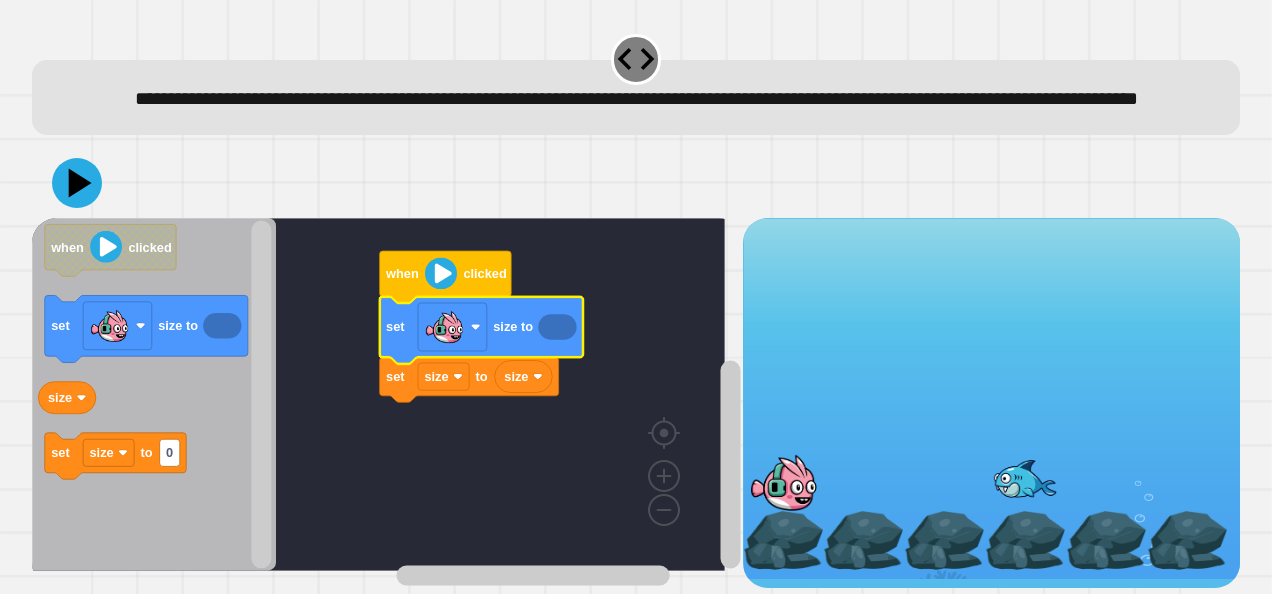 click 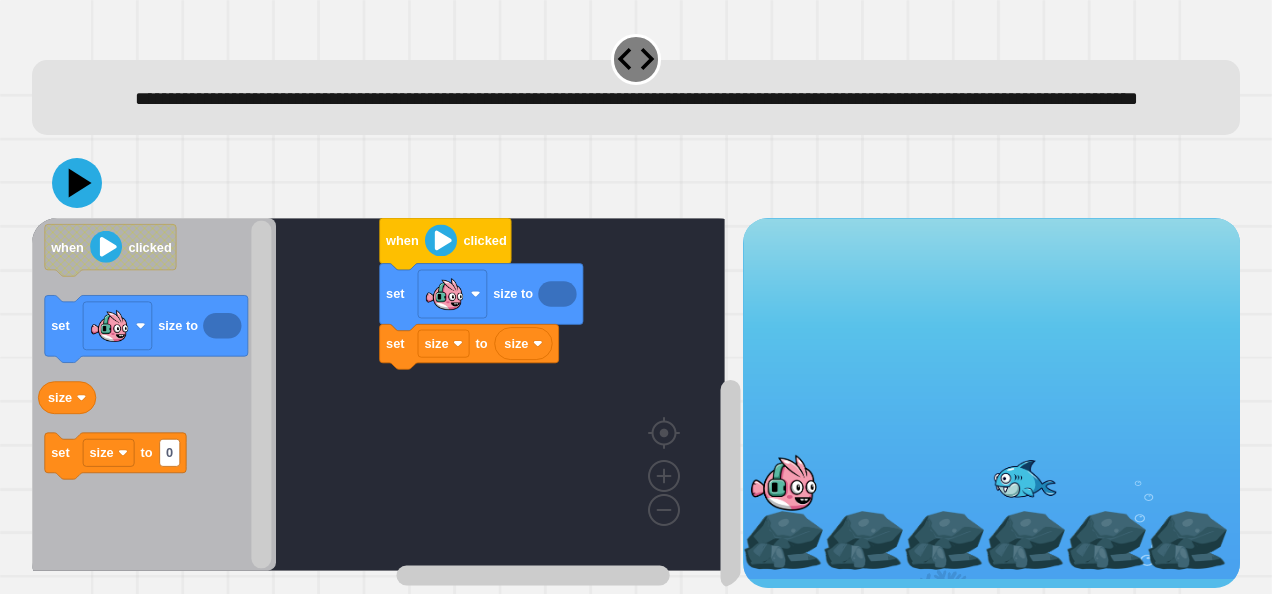 click 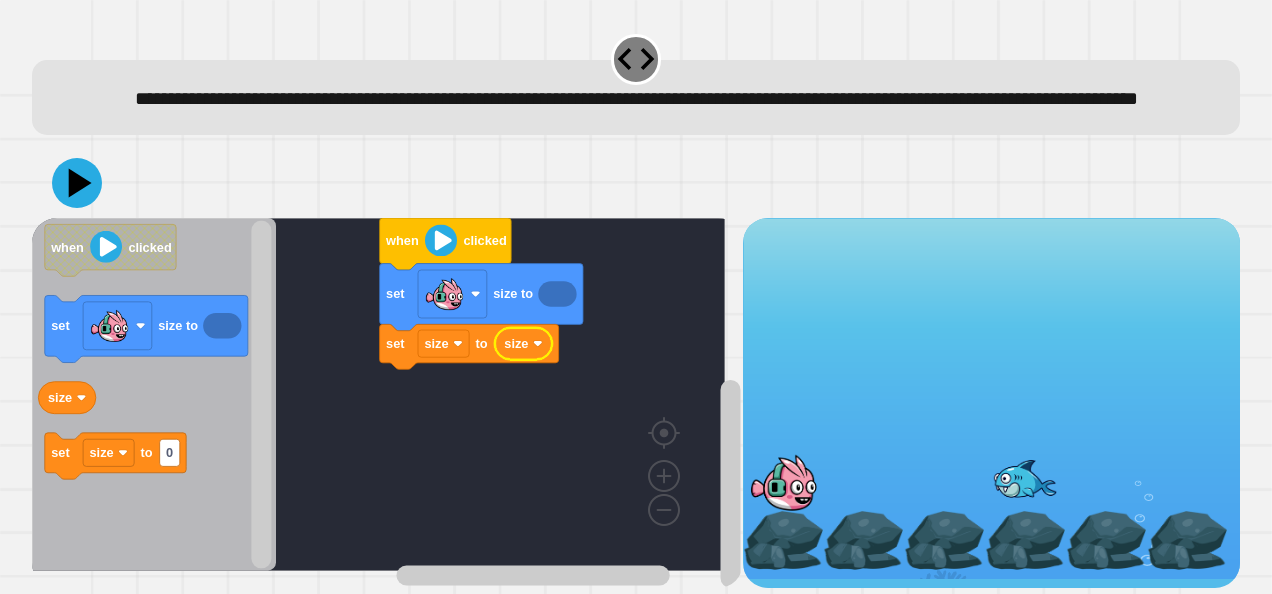 click 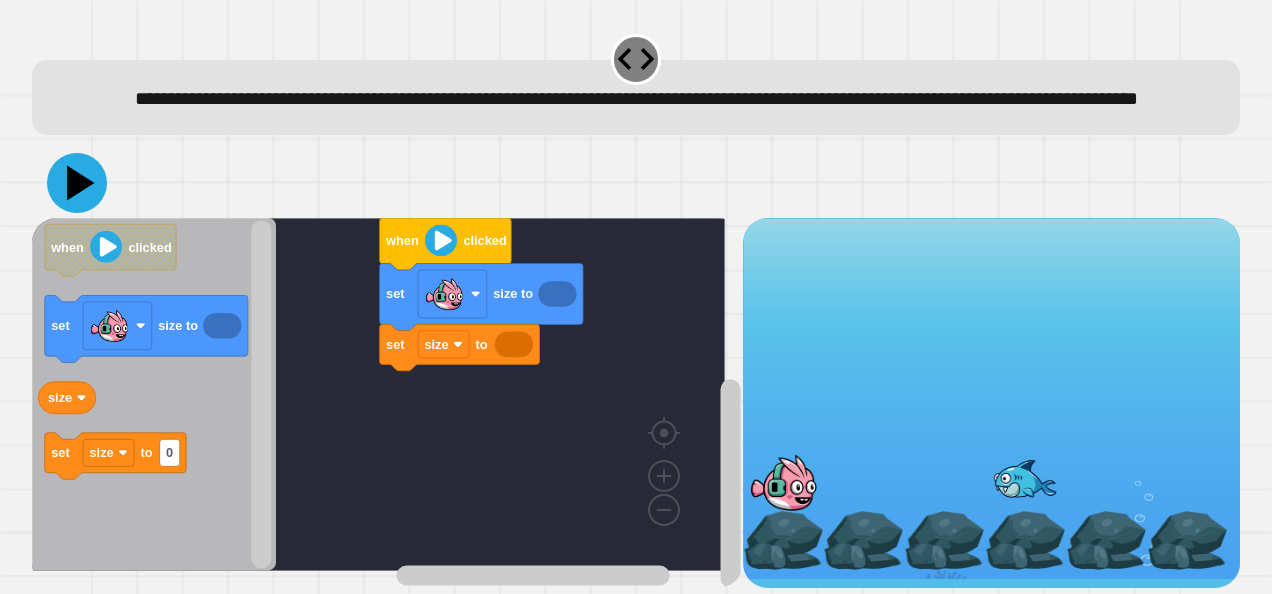 click 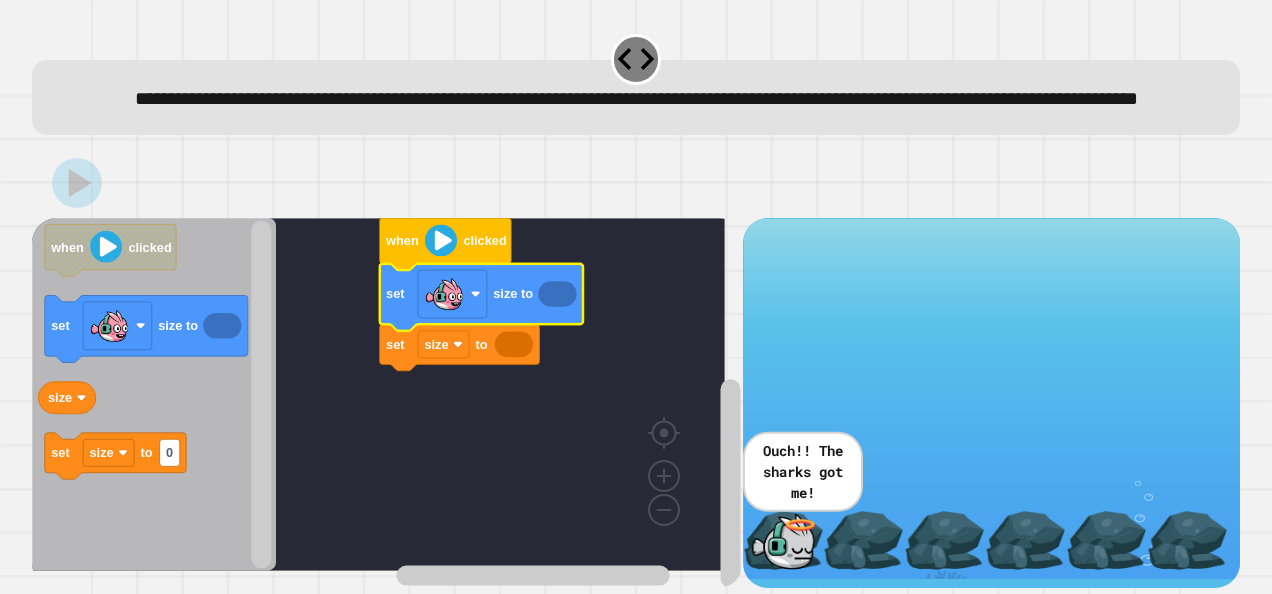 click 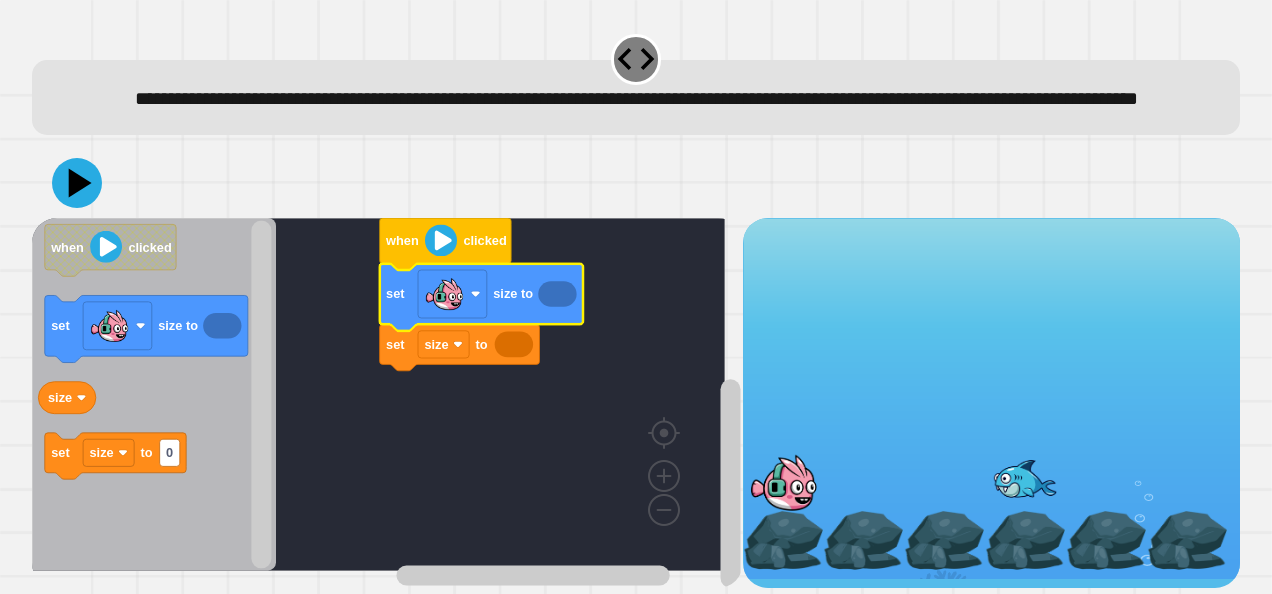 click 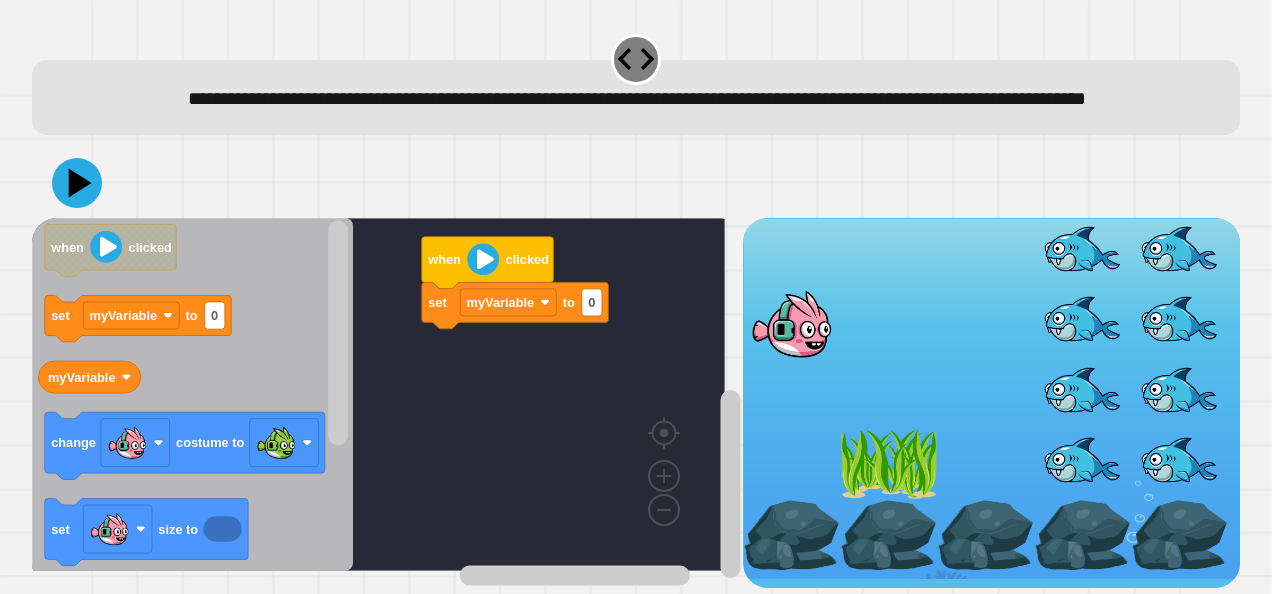 scroll, scrollTop: 46, scrollLeft: 0, axis: vertical 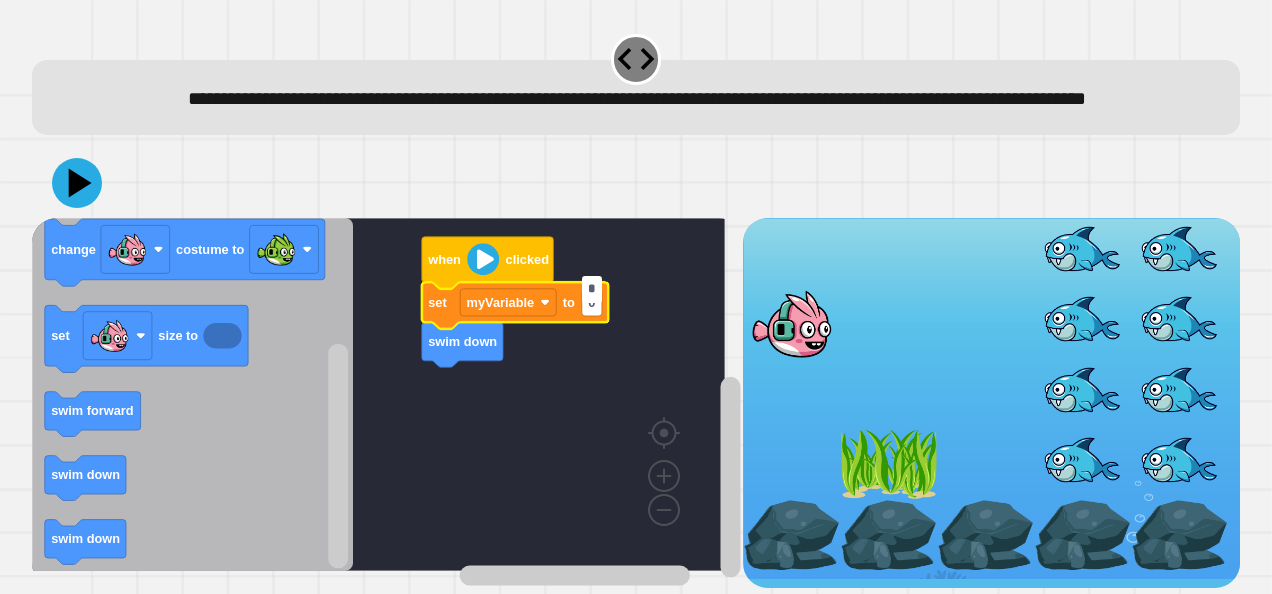 click on "*" at bounding box center (592, 289) 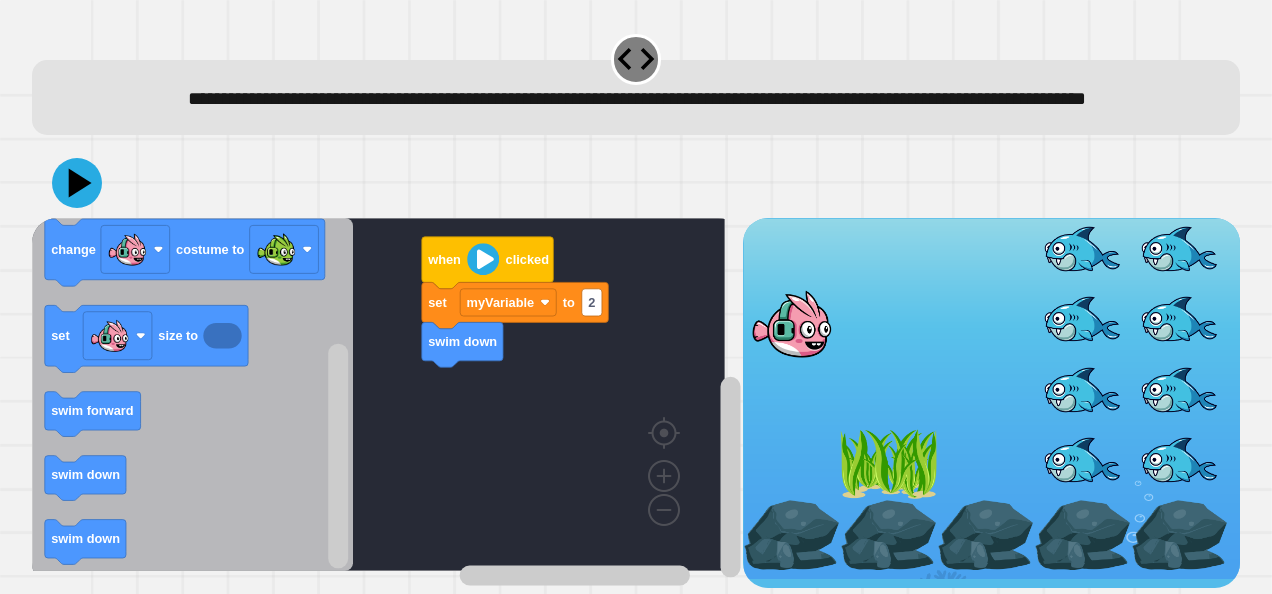 click 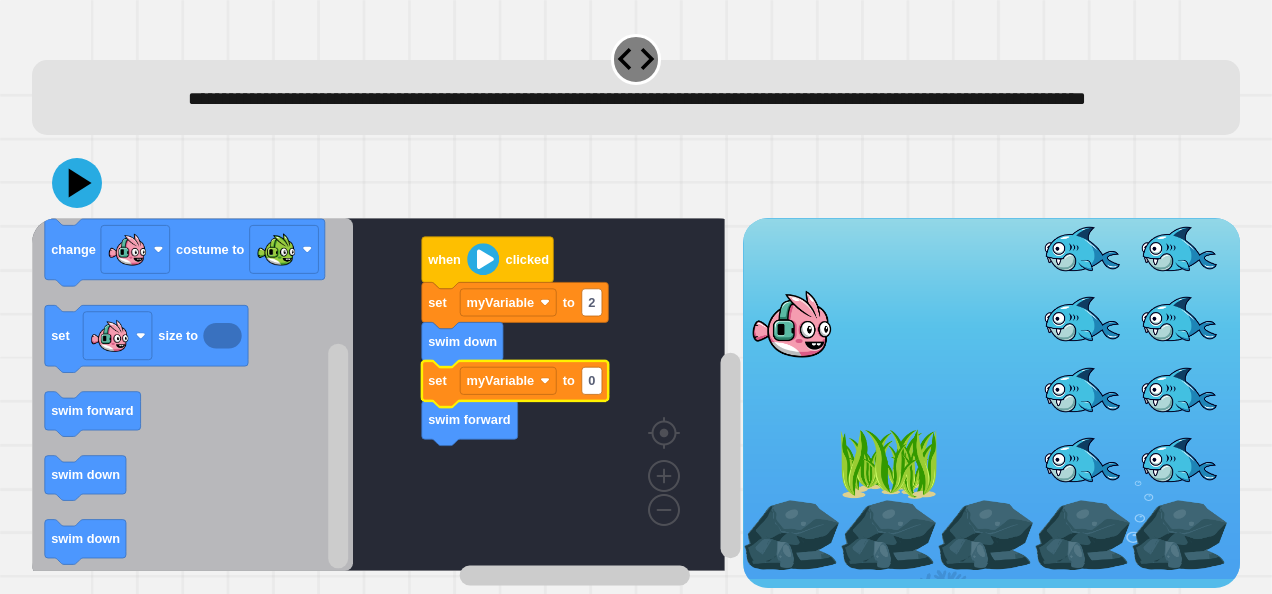 click on "0" 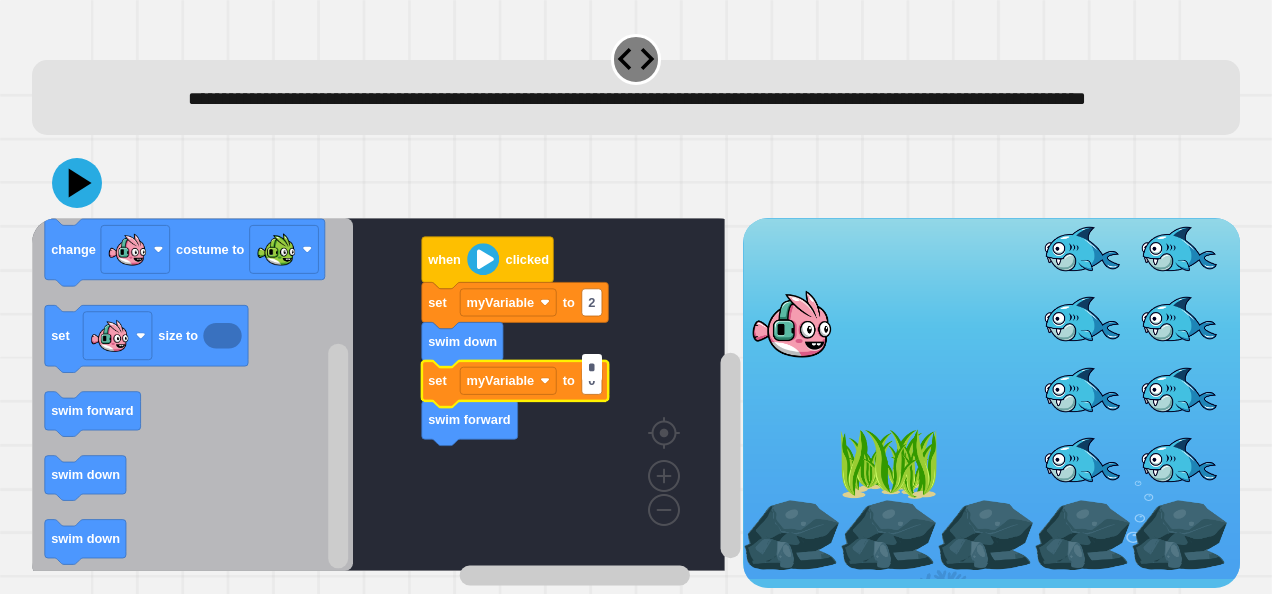 click on "*" at bounding box center (592, 367) 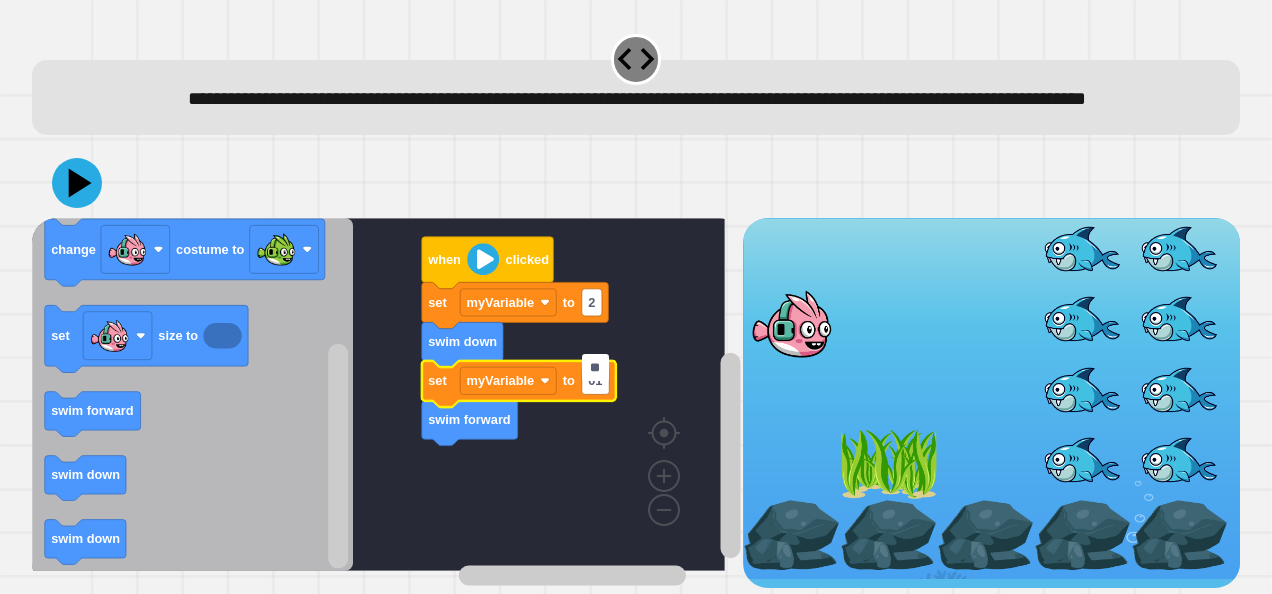 type on "*" 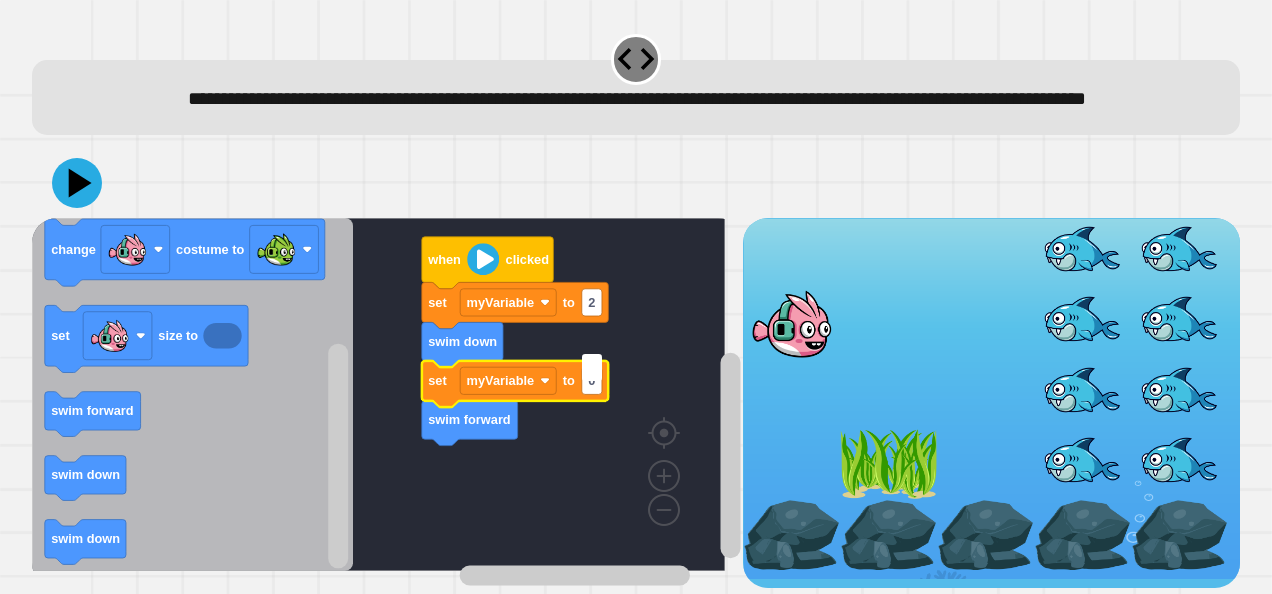 type on "*" 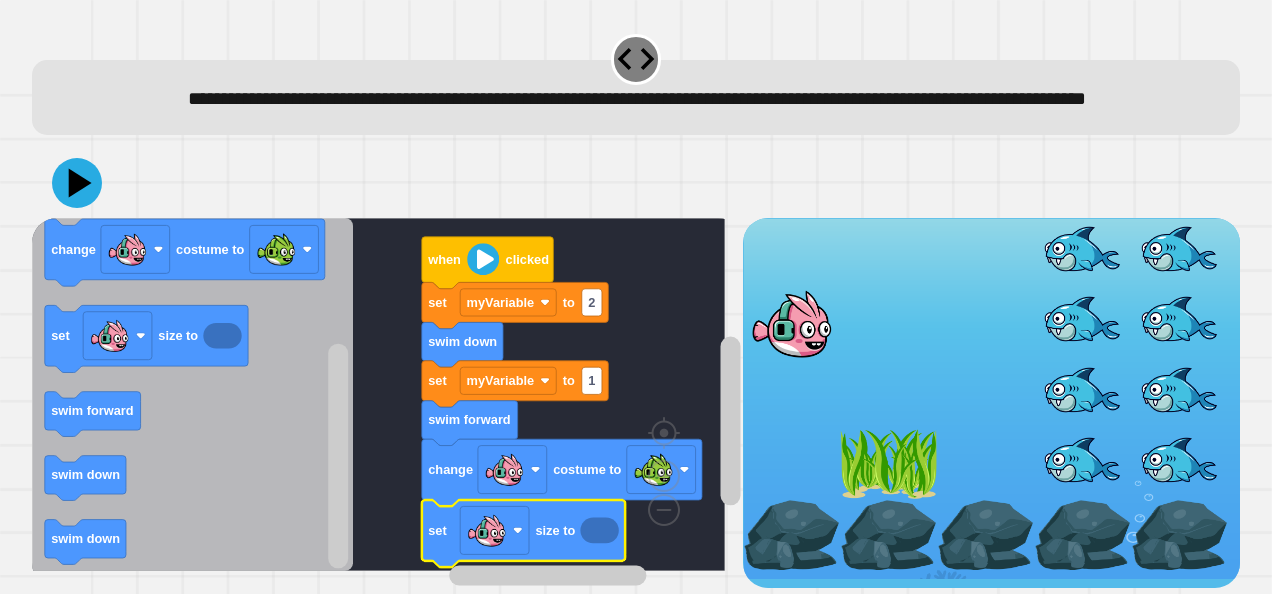 click 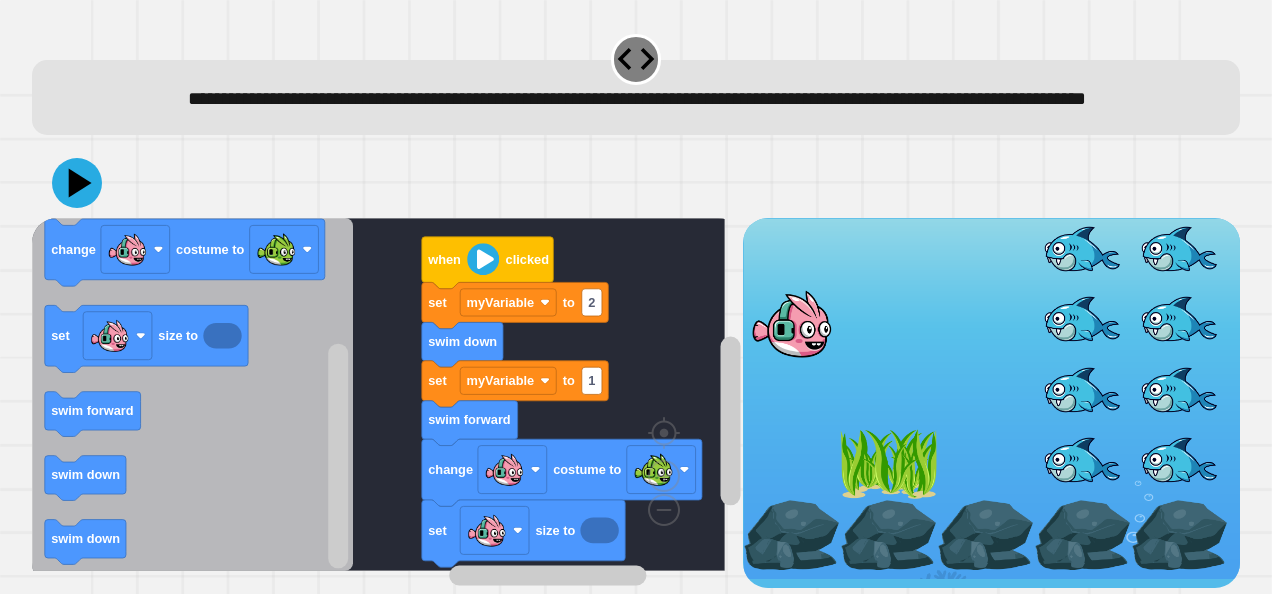 click 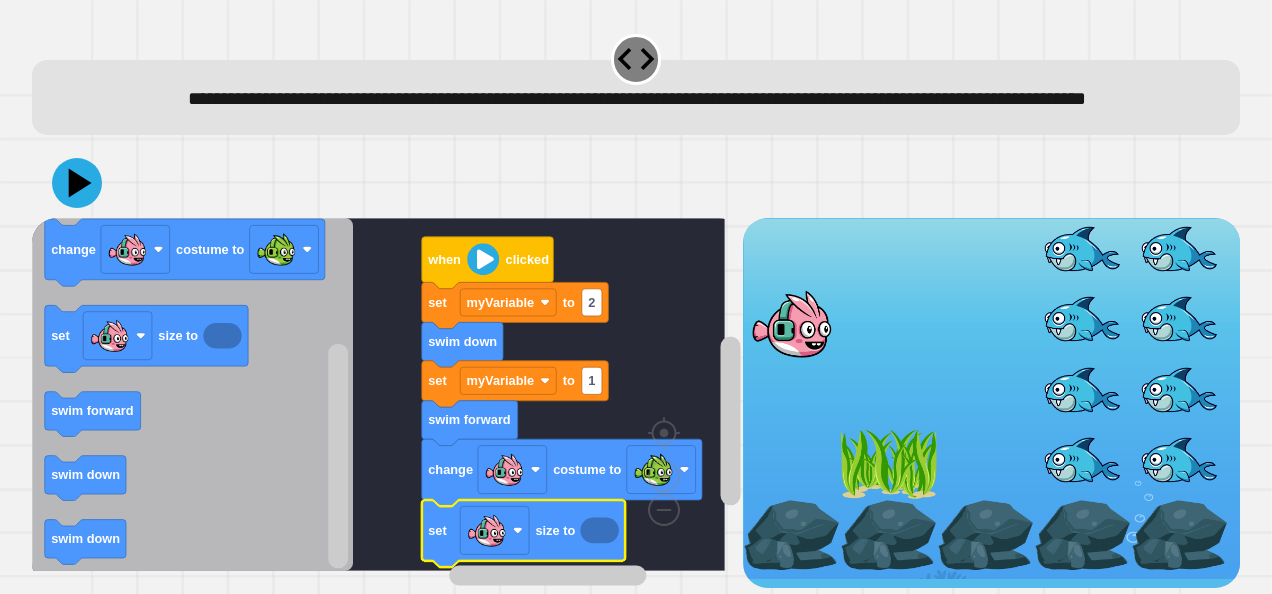 click 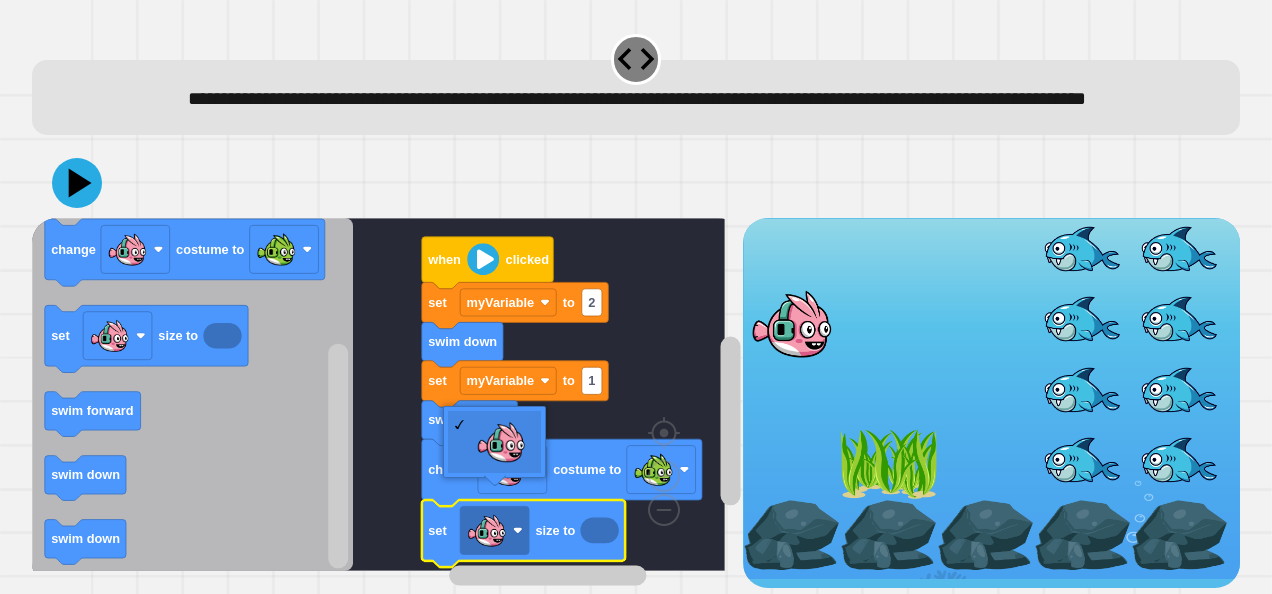 click on "size to" 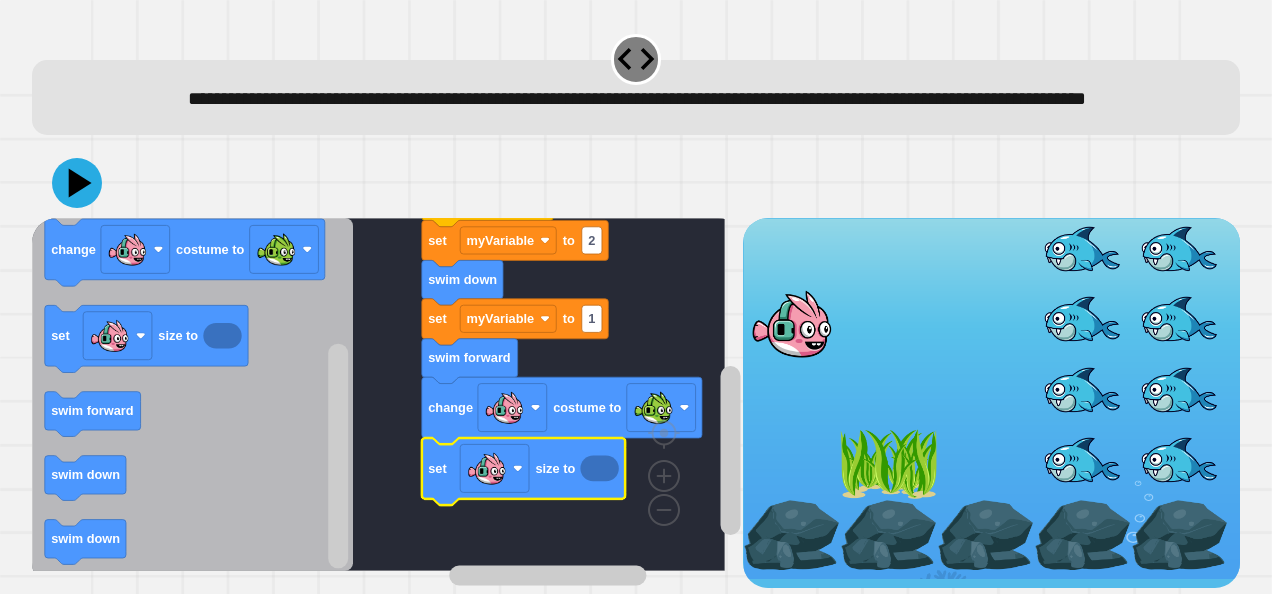 click 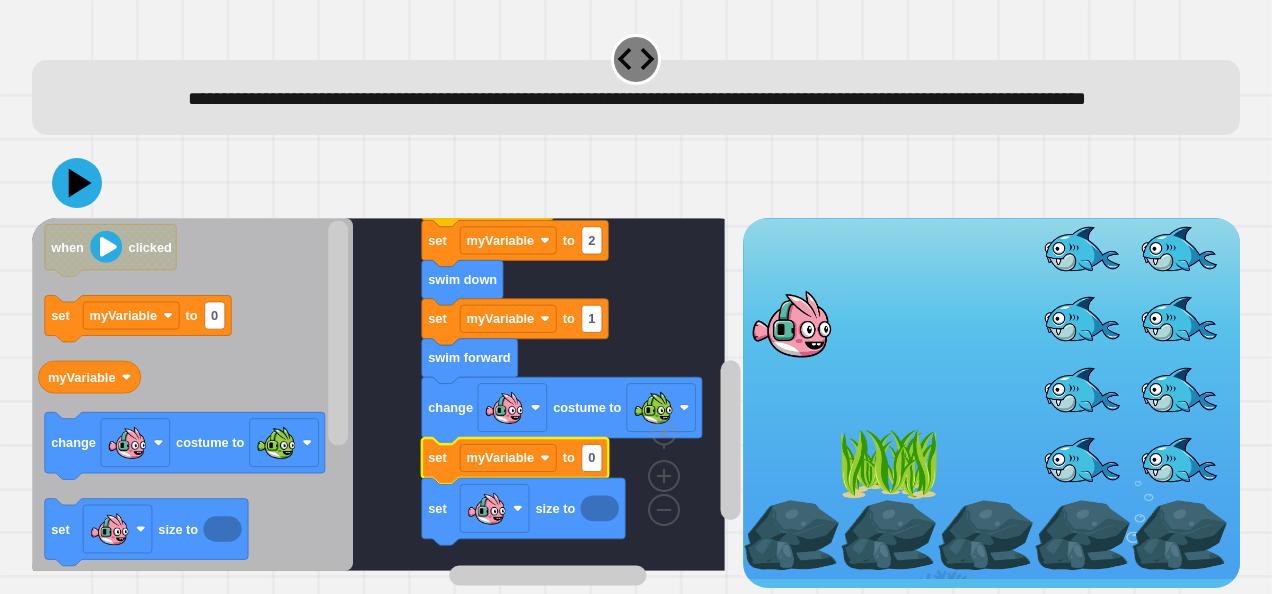 click 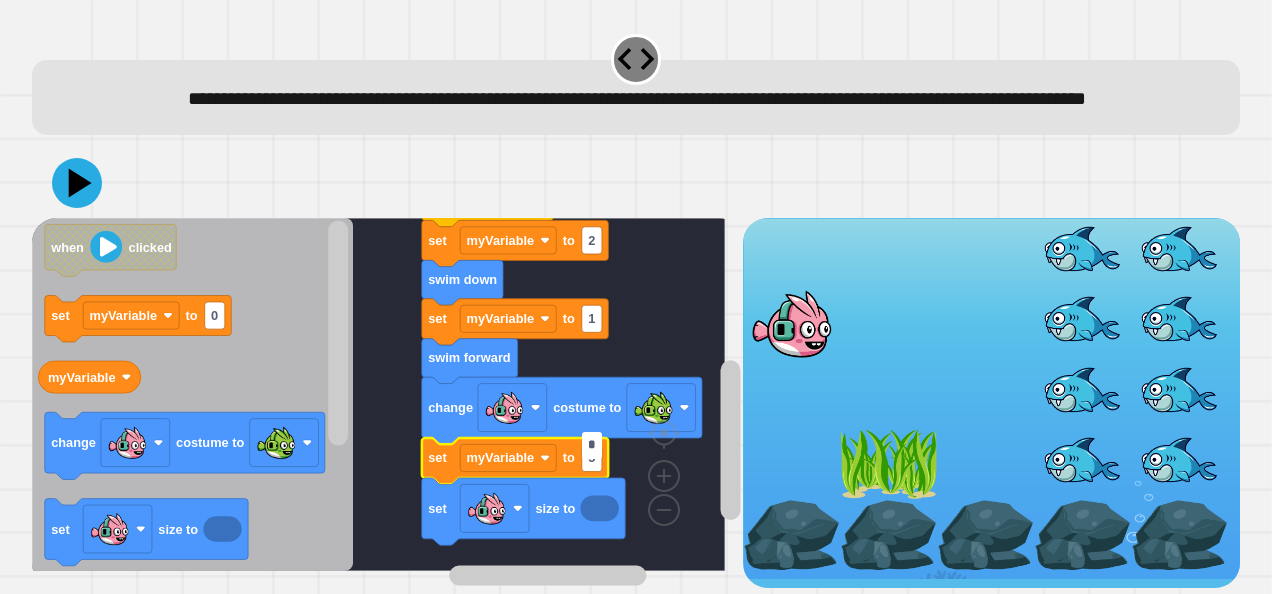 type on "**" 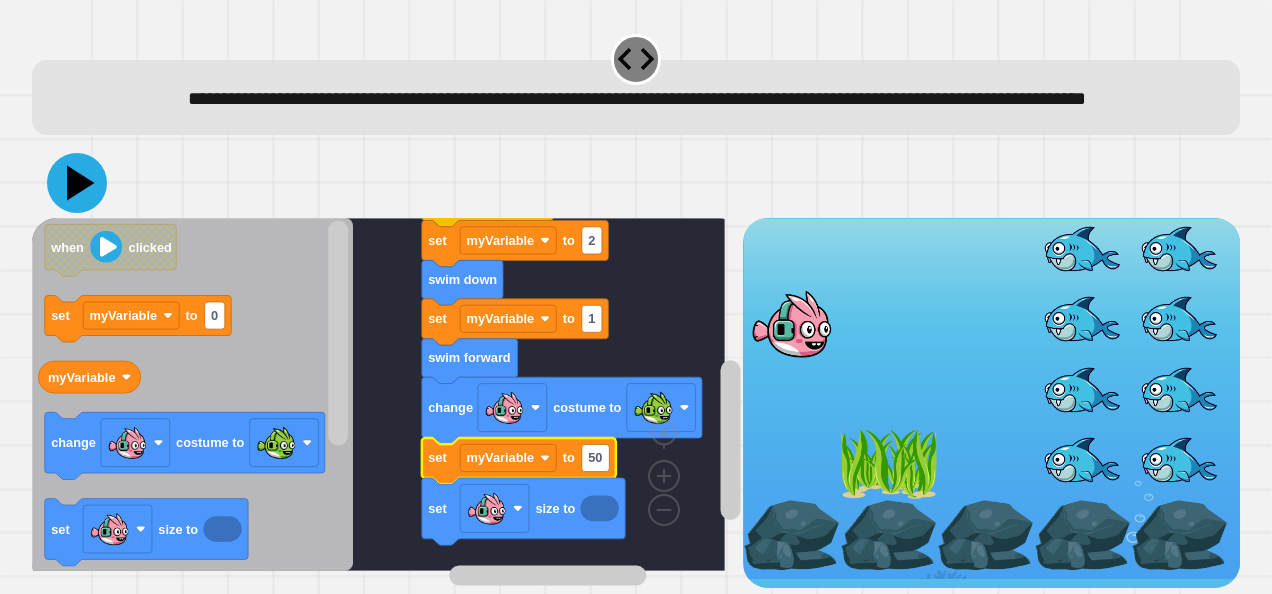 click 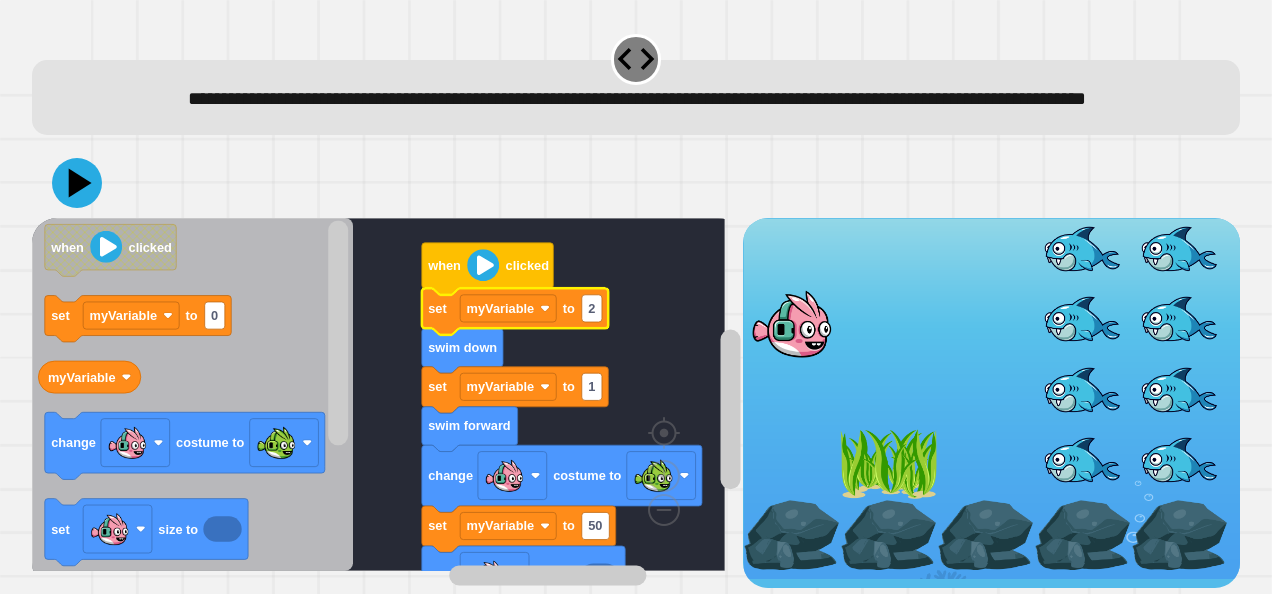 click on "2" 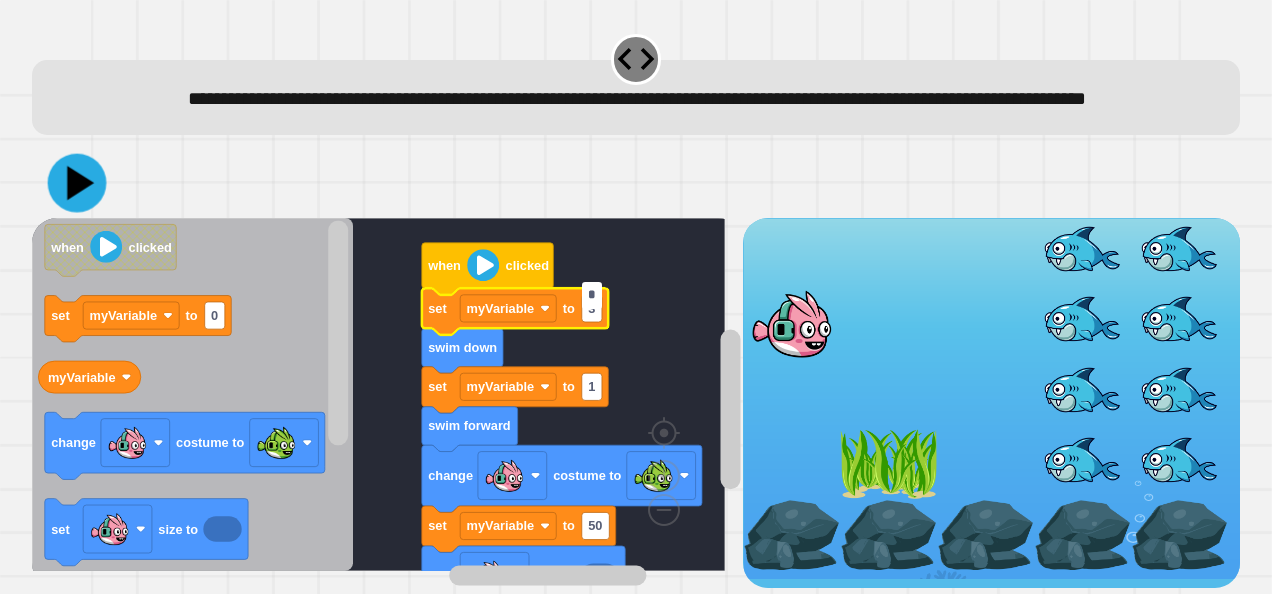 type on "*" 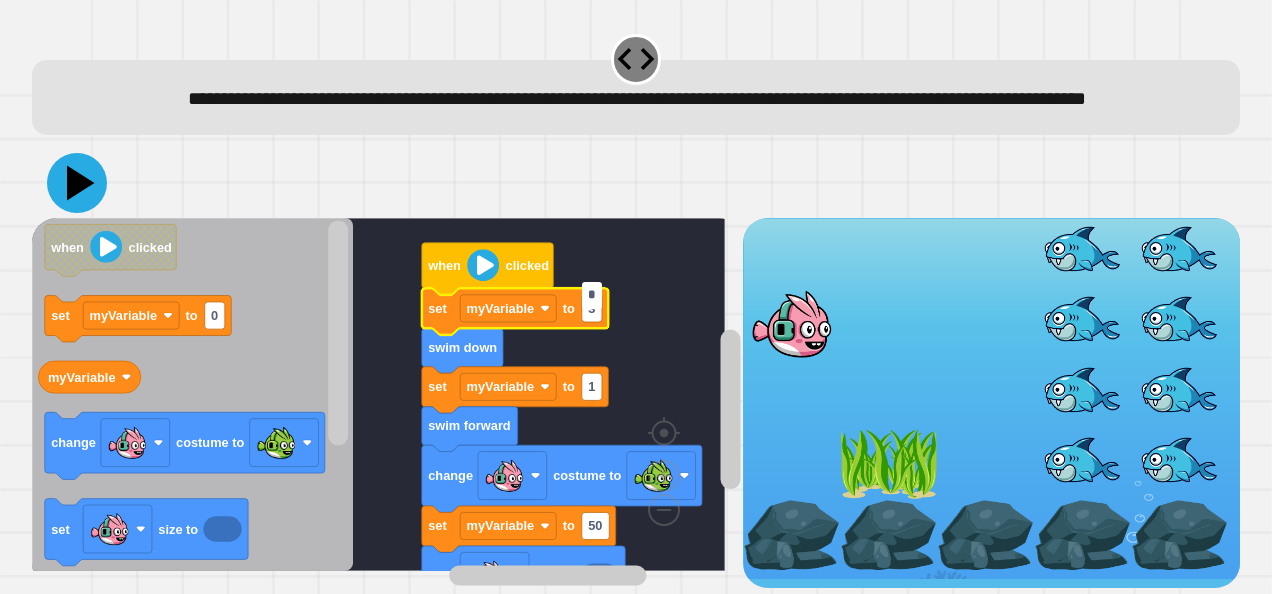 click 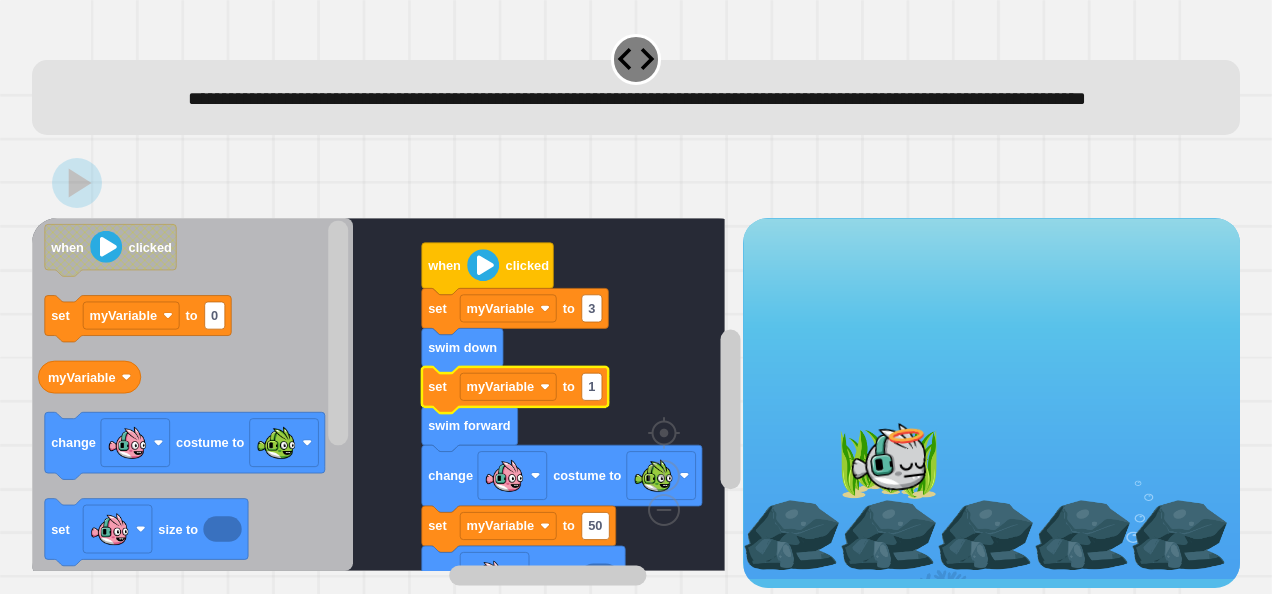 click 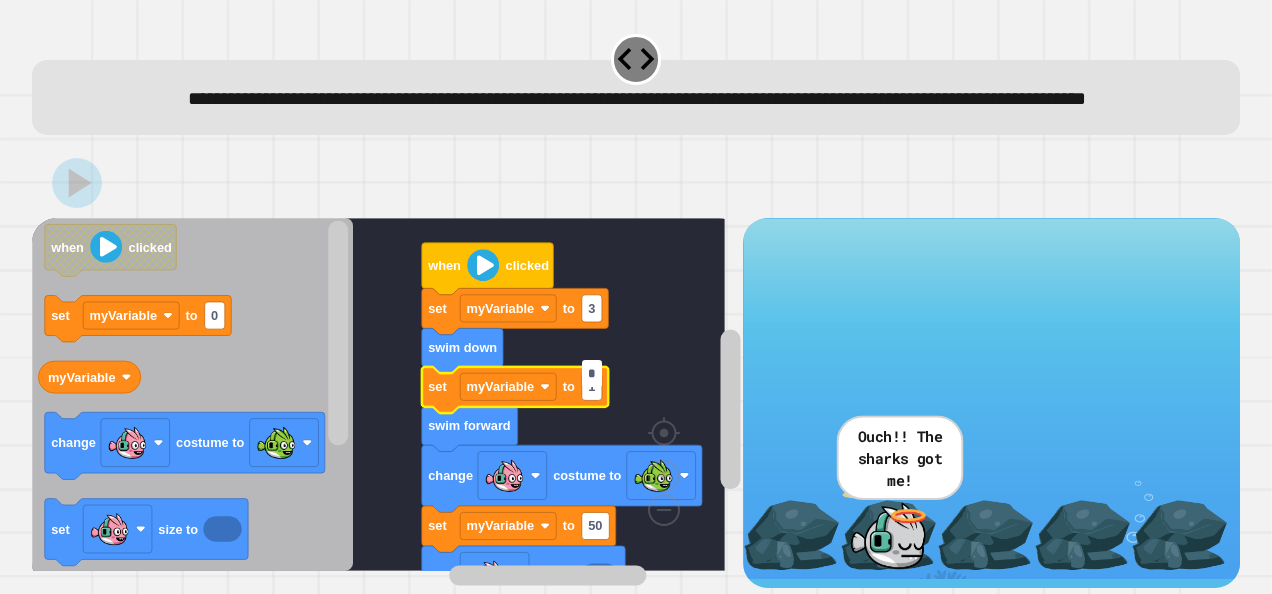 type 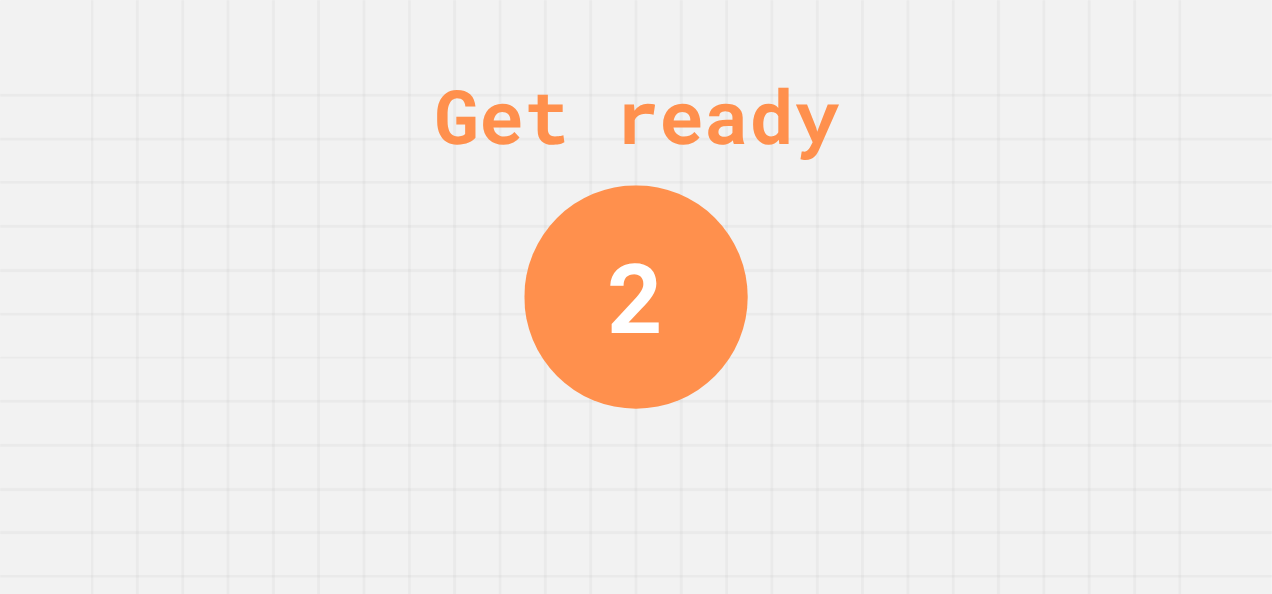 click on "Get ready 2" at bounding box center (636, 297) 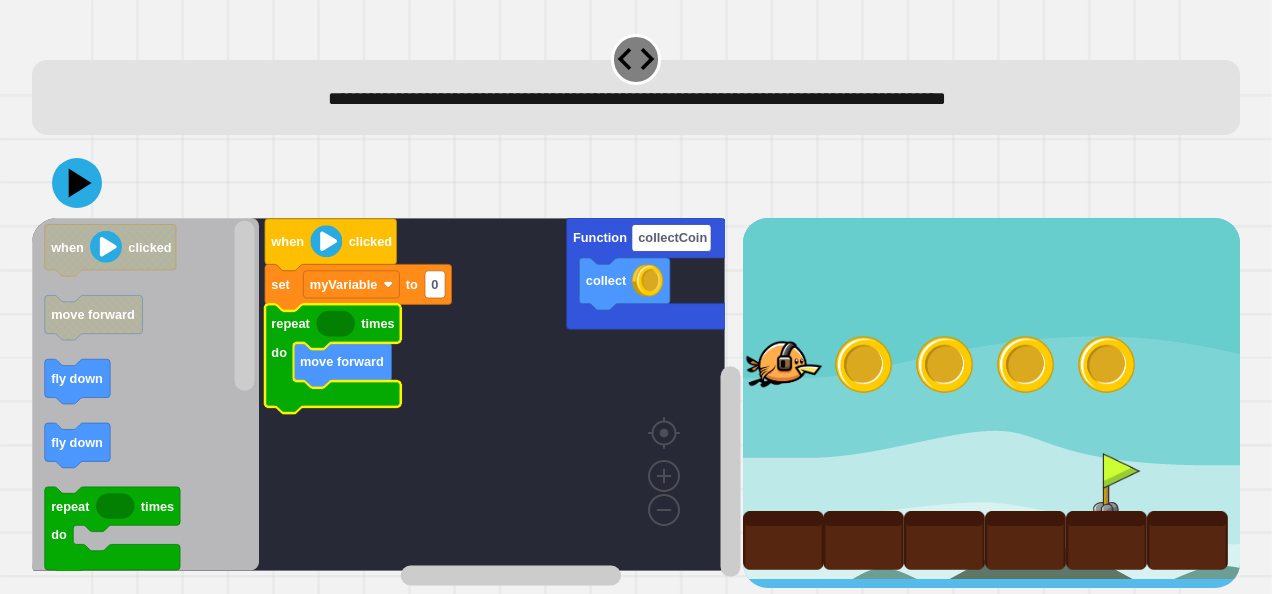 click 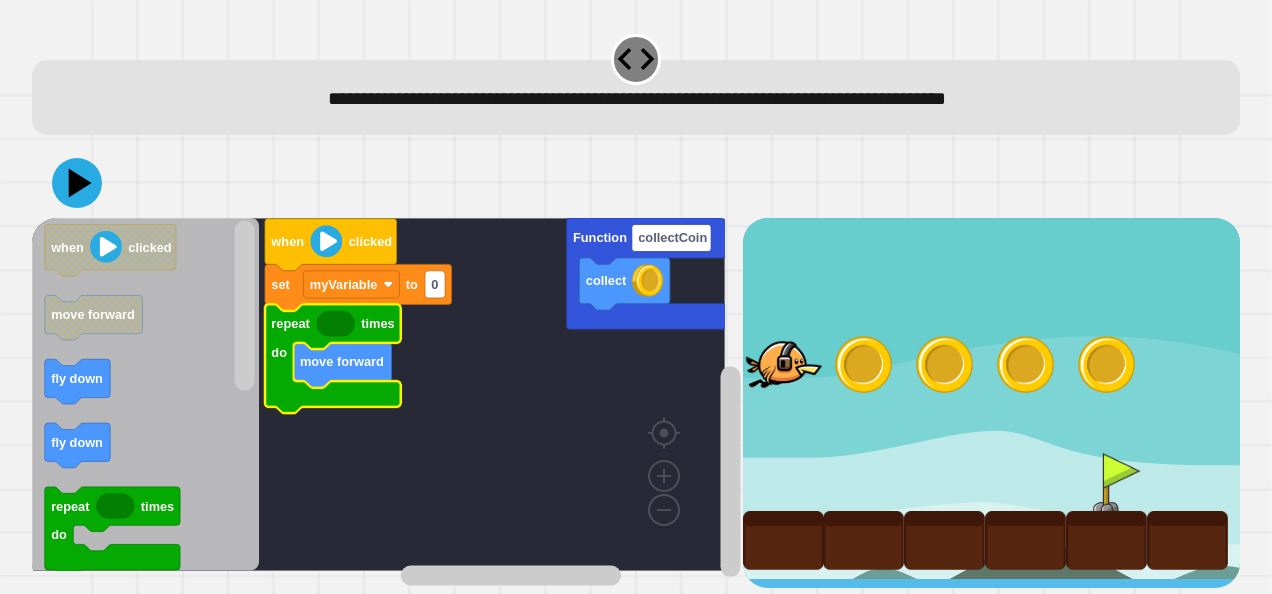 click 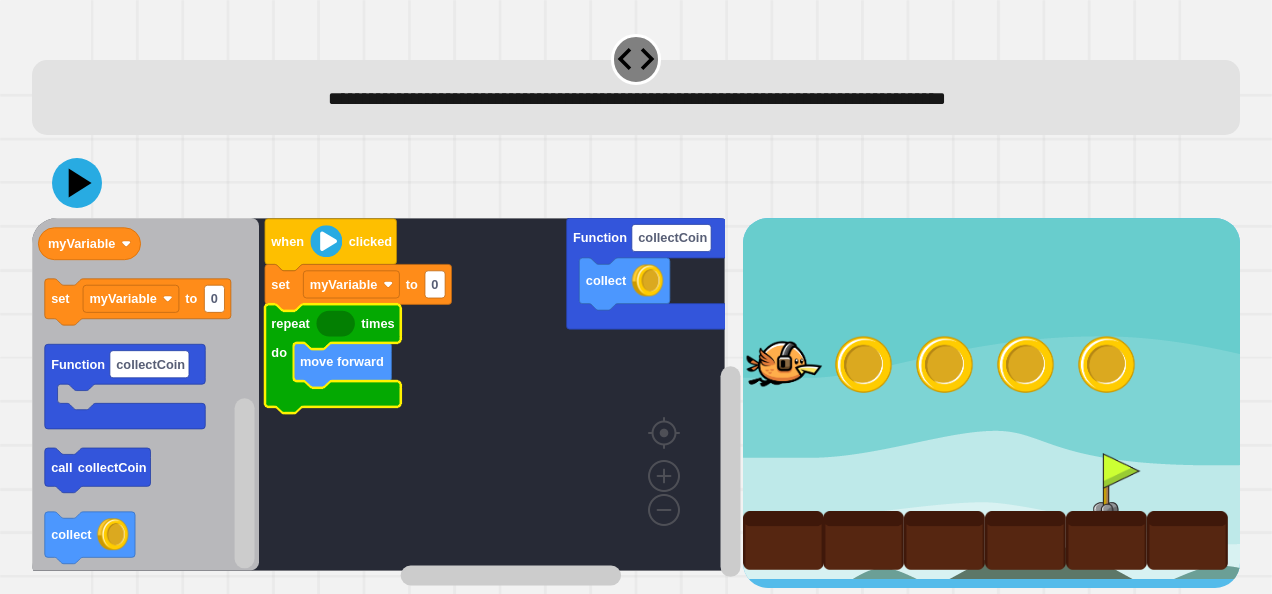 click 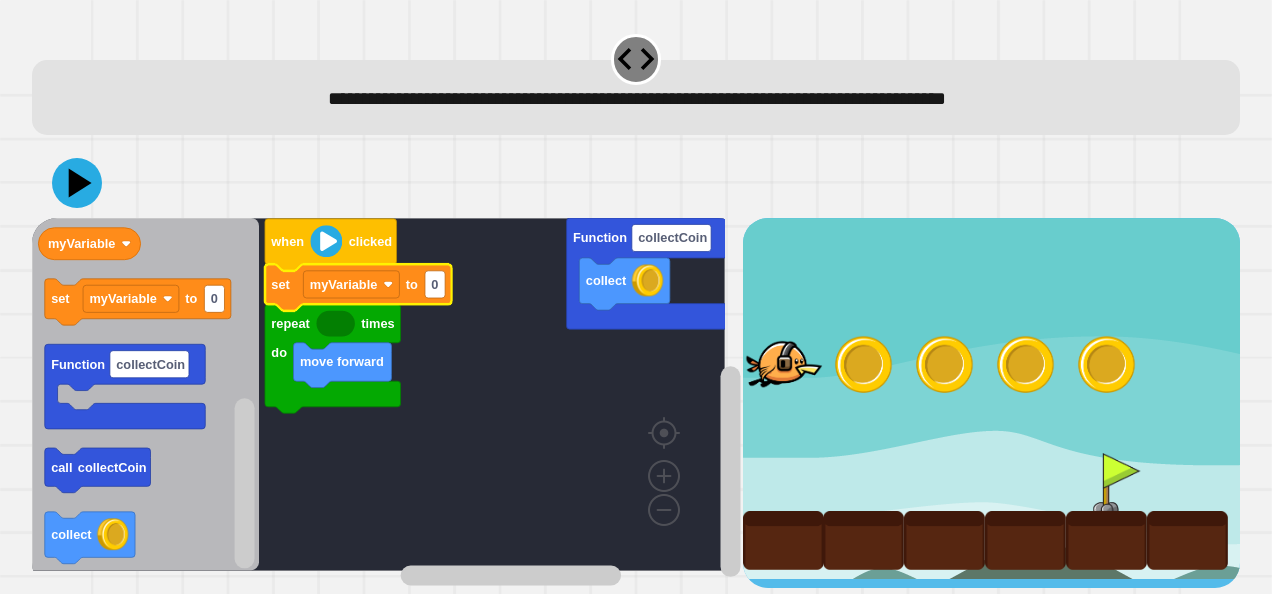 click on "0" 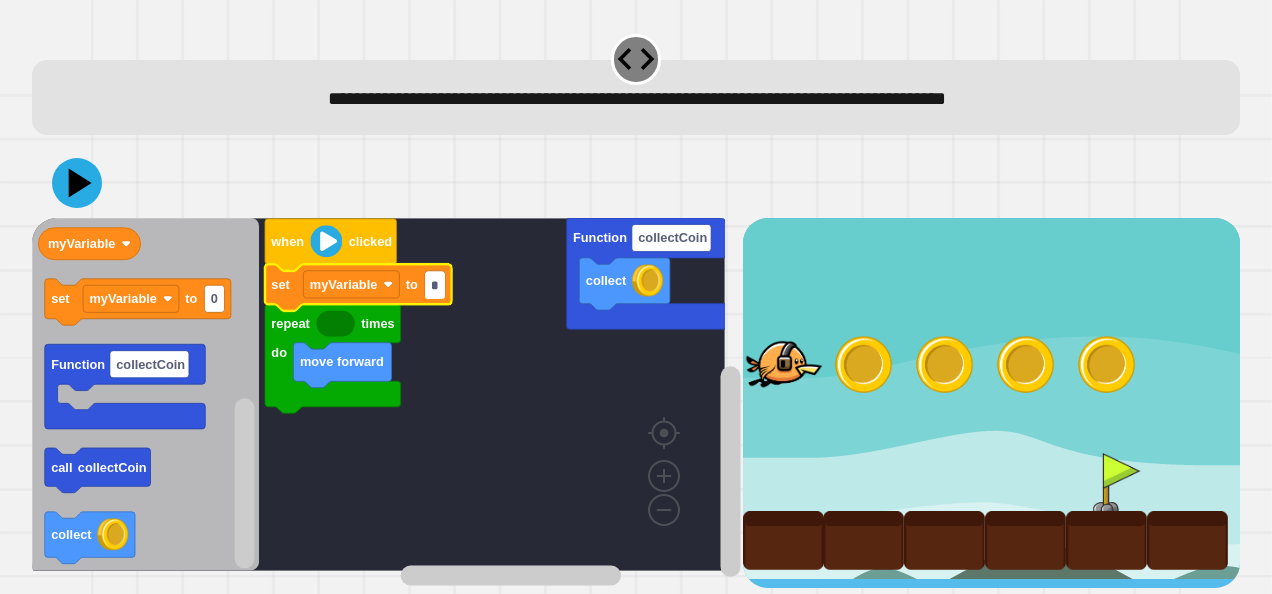 type on "*" 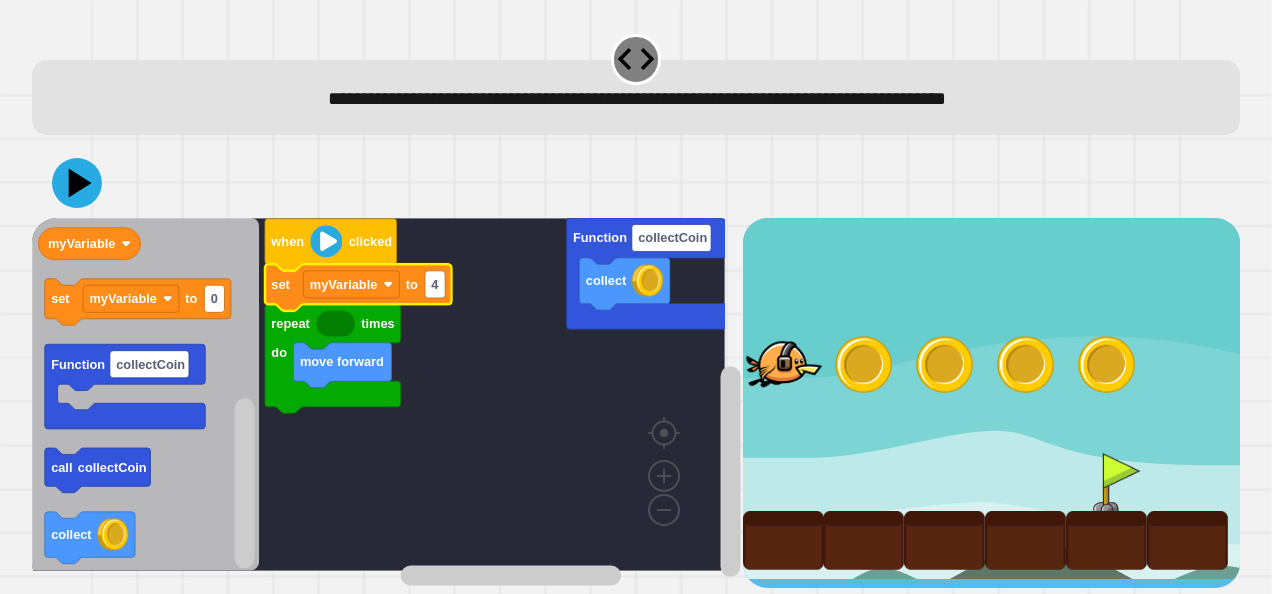 click 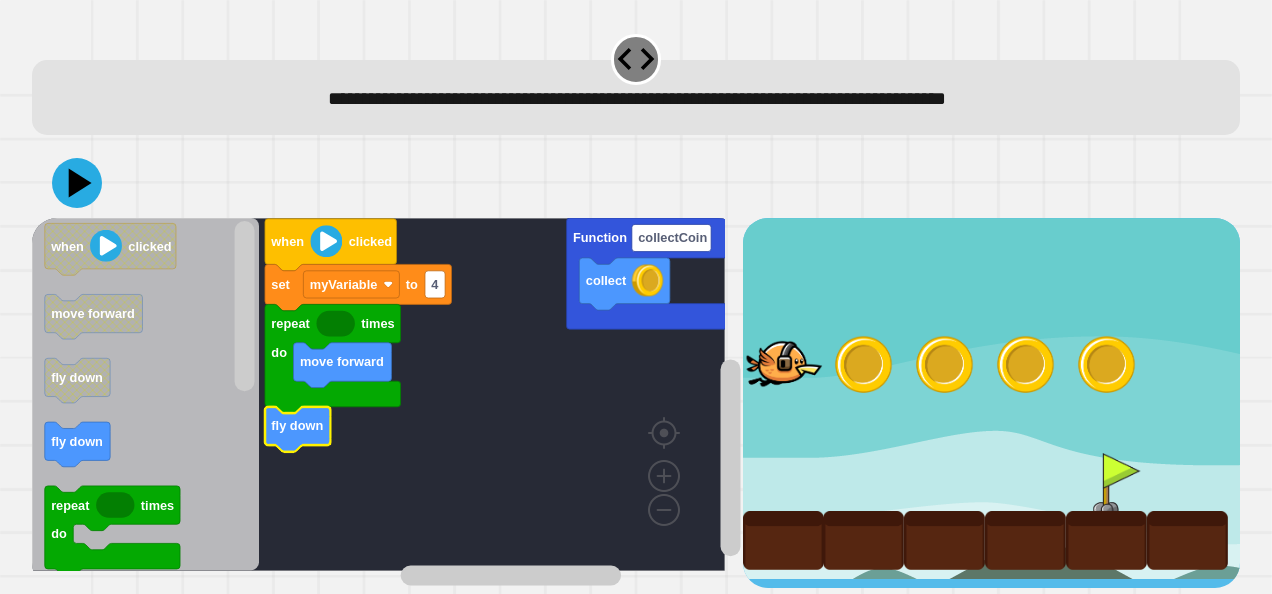 click at bounding box center [636, 183] 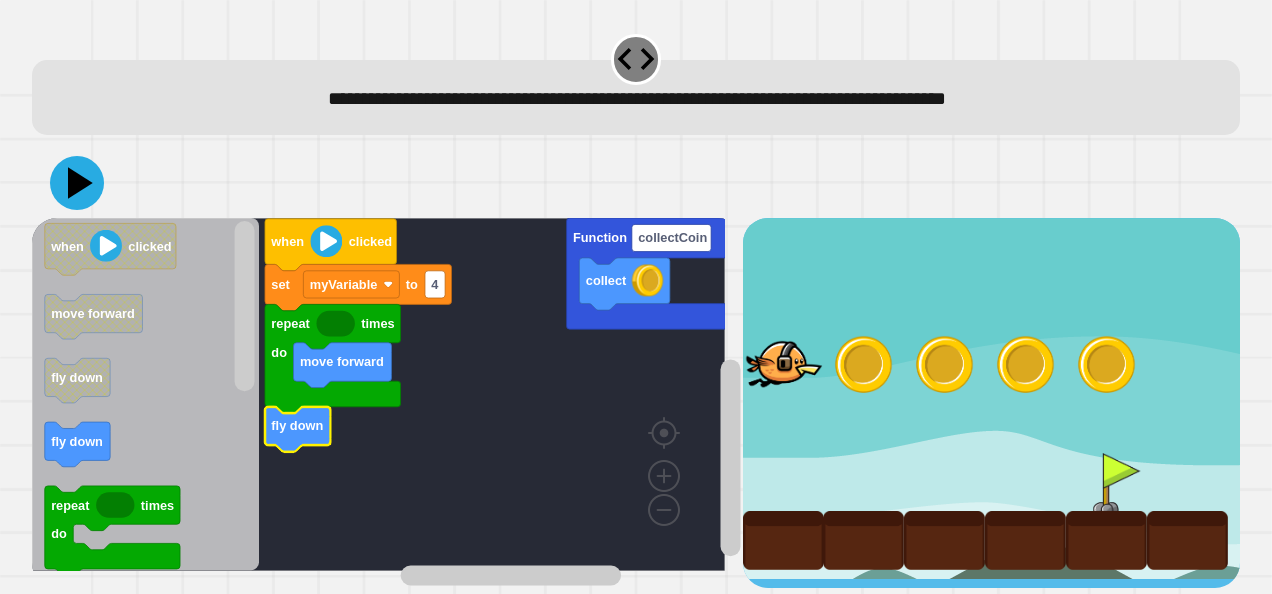 click 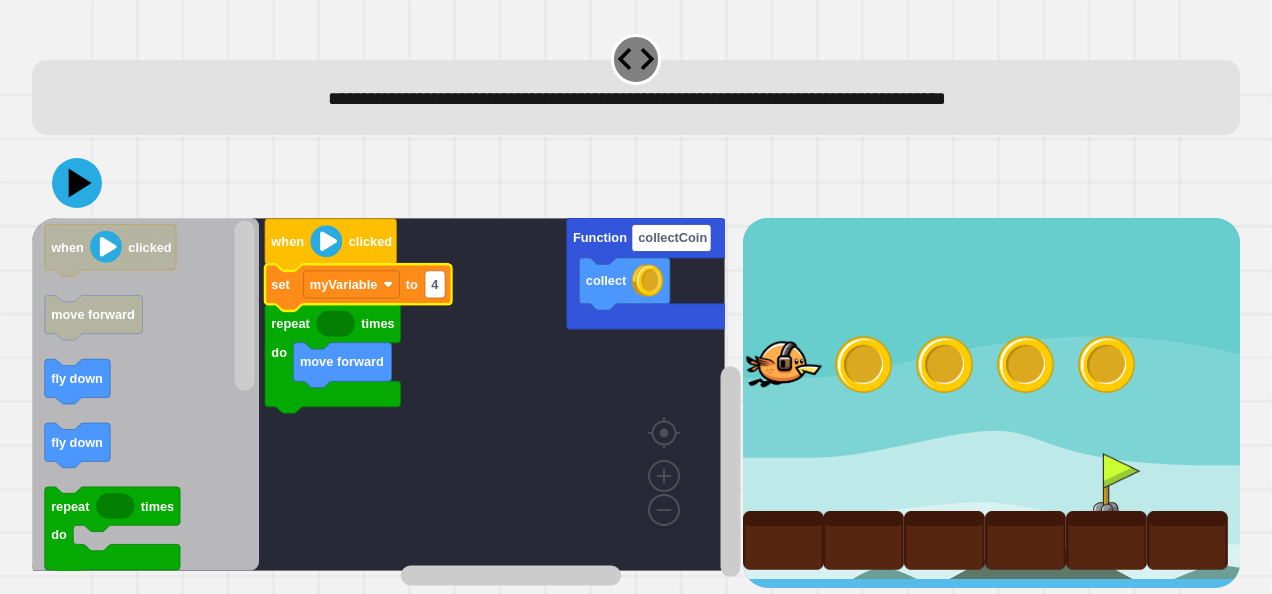 click on "4" 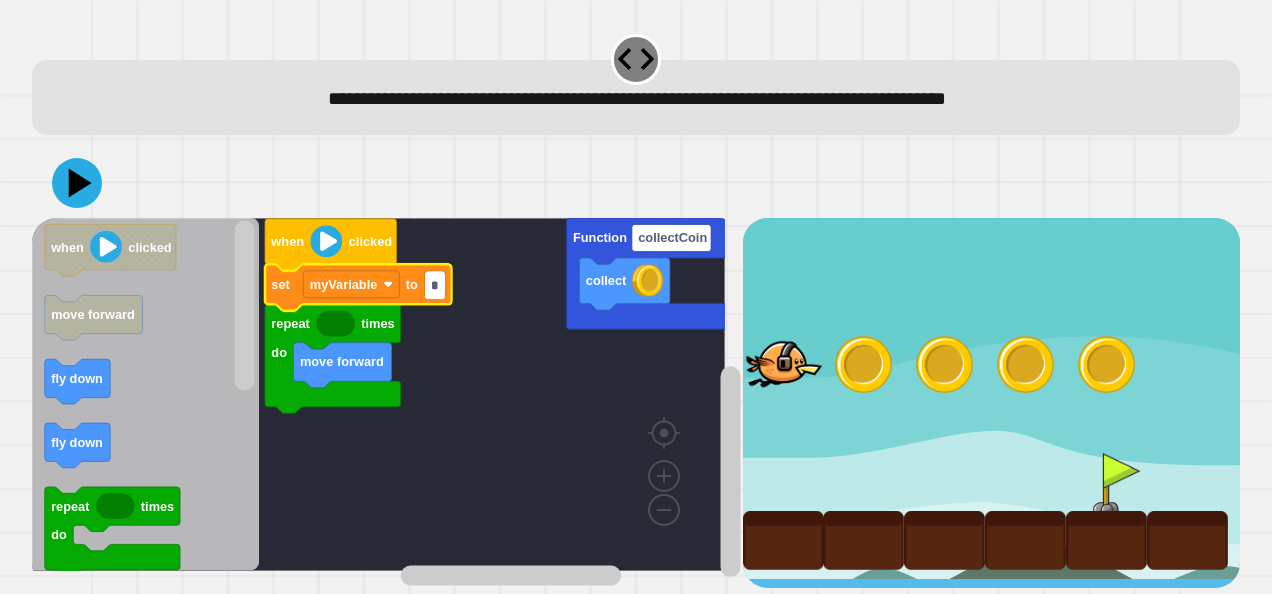 type 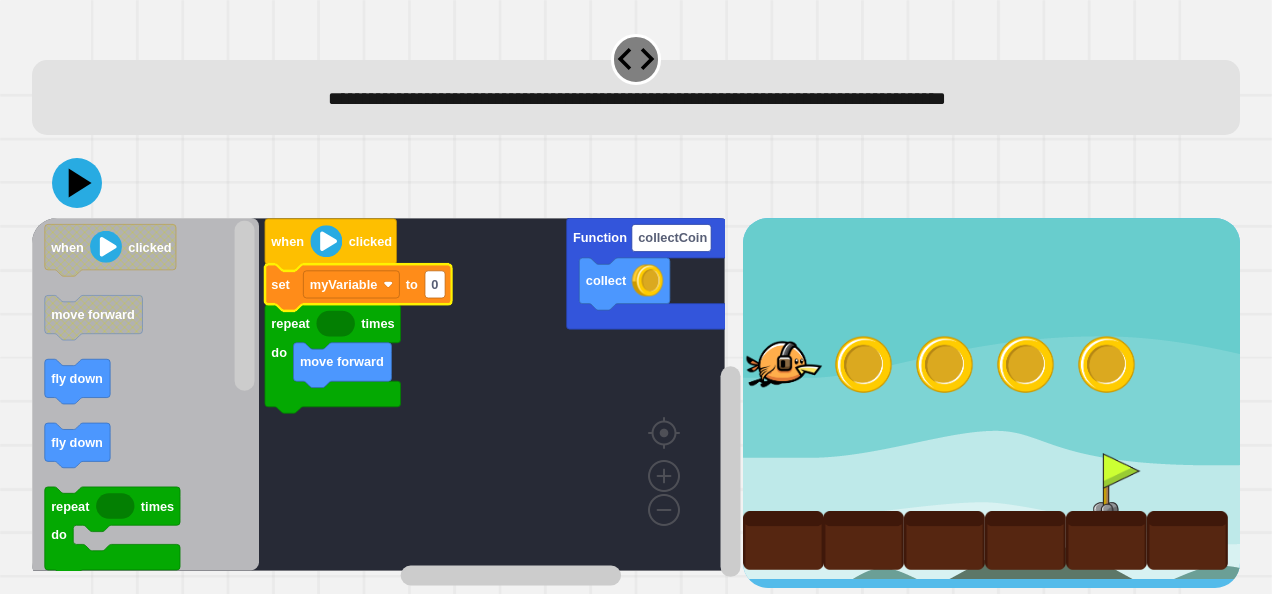 click 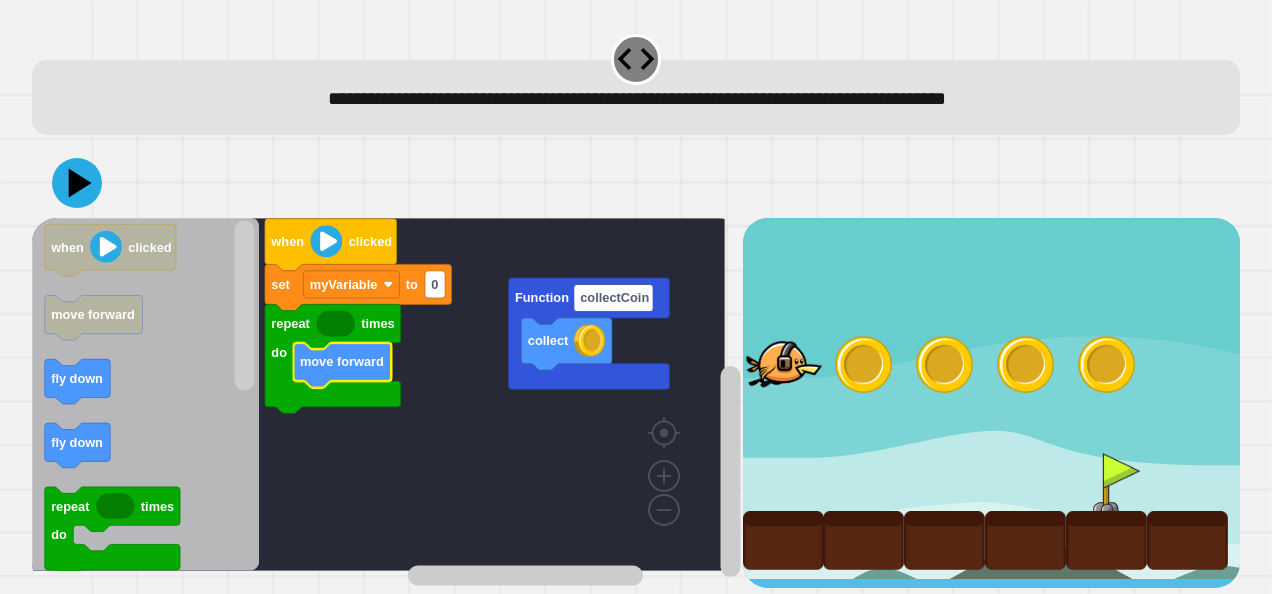 click 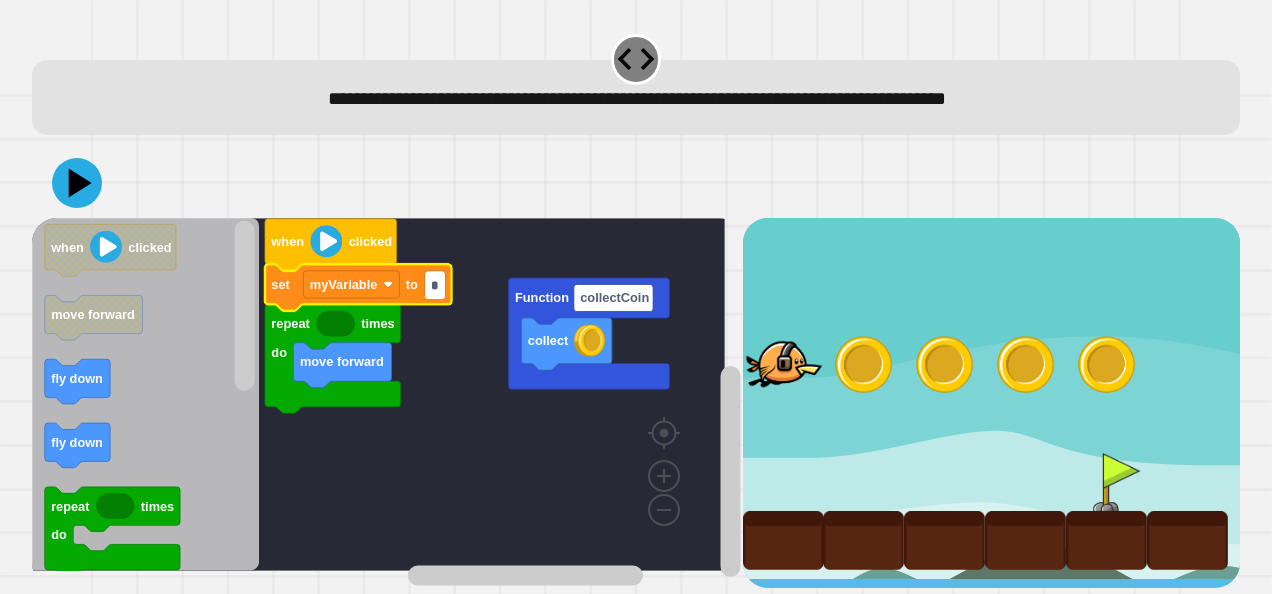 type on "*" 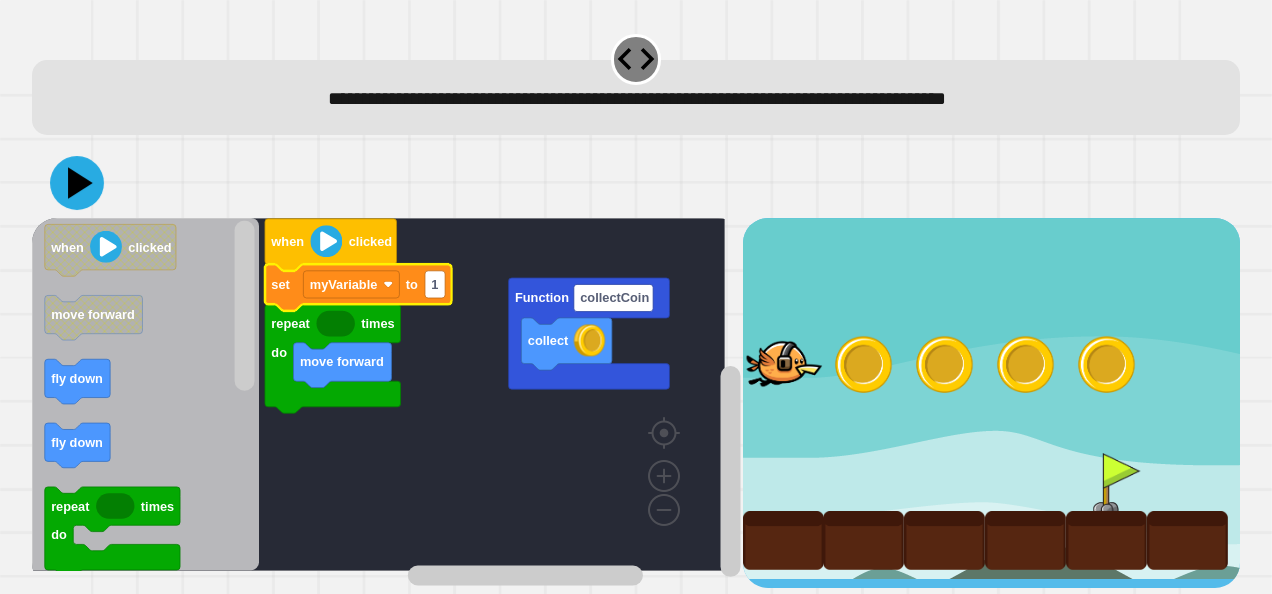 click 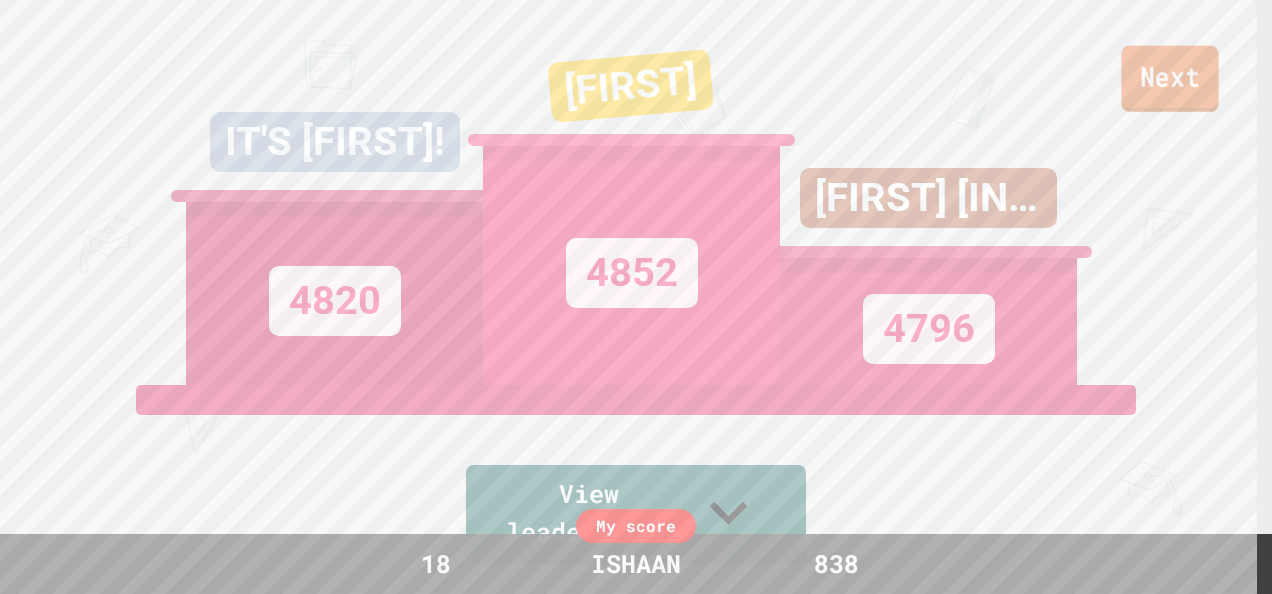 click on "Next" at bounding box center (1169, 79) 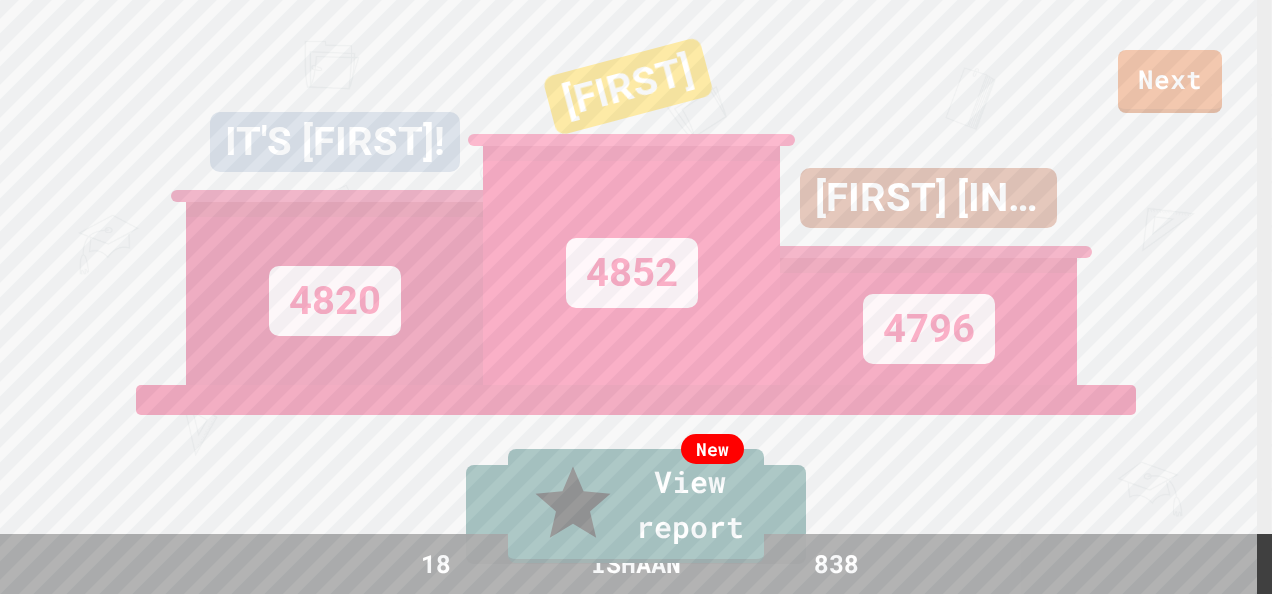 click on "Exit" at bounding box center [1168, 643] 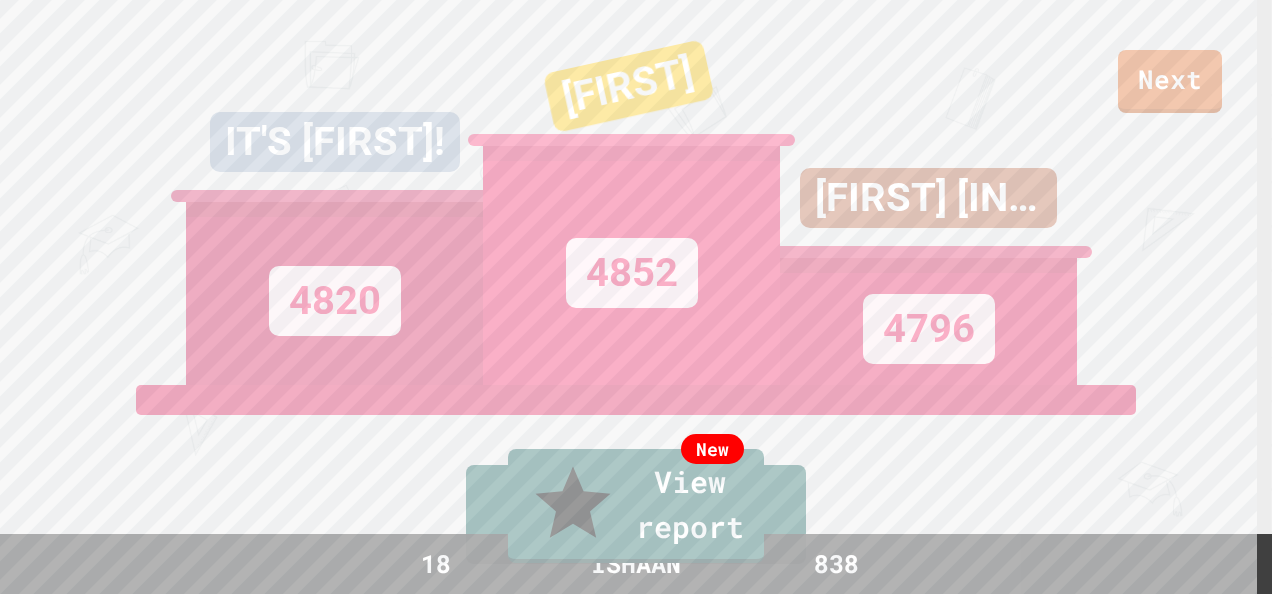 click on "Submit" at bounding box center [636, 3932] 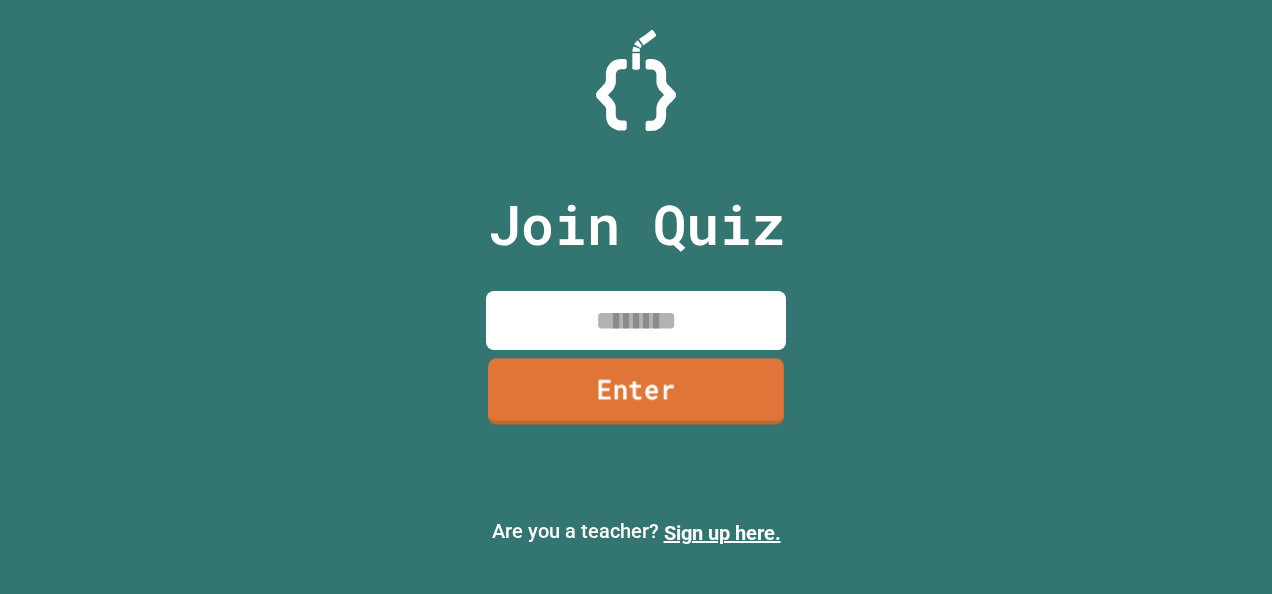 click on "Join Quiz Enter Are you a teacher?   Sign up here." at bounding box center [636, 297] 